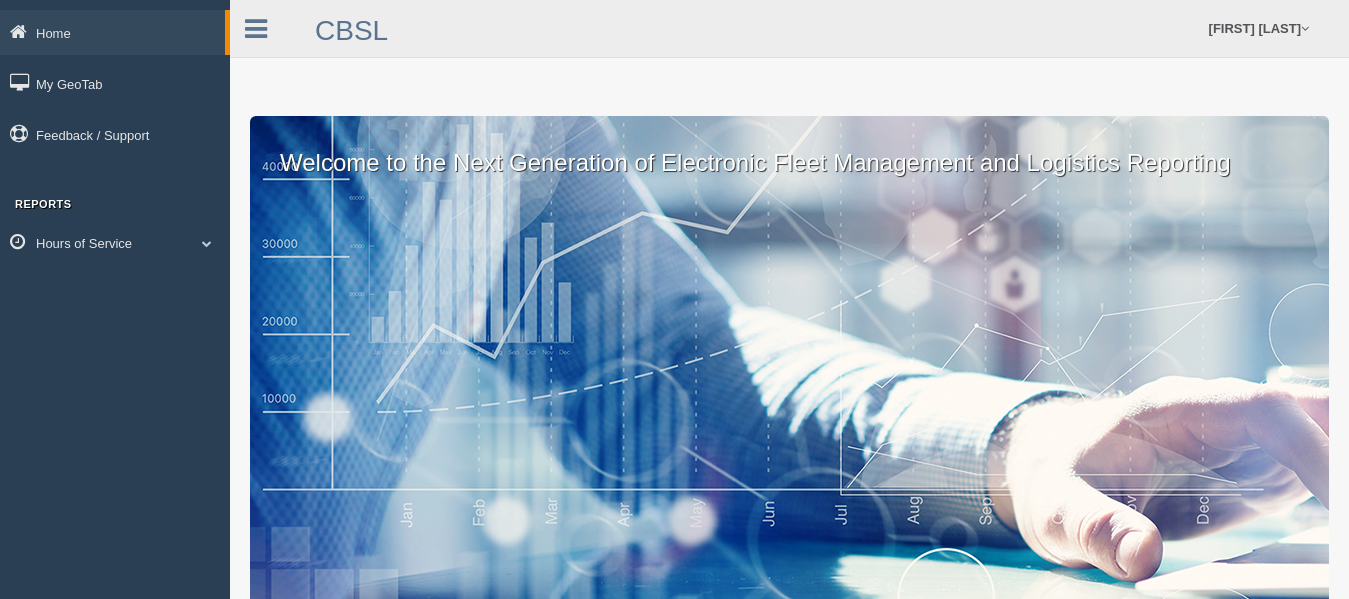 scroll, scrollTop: 0, scrollLeft: 0, axis: both 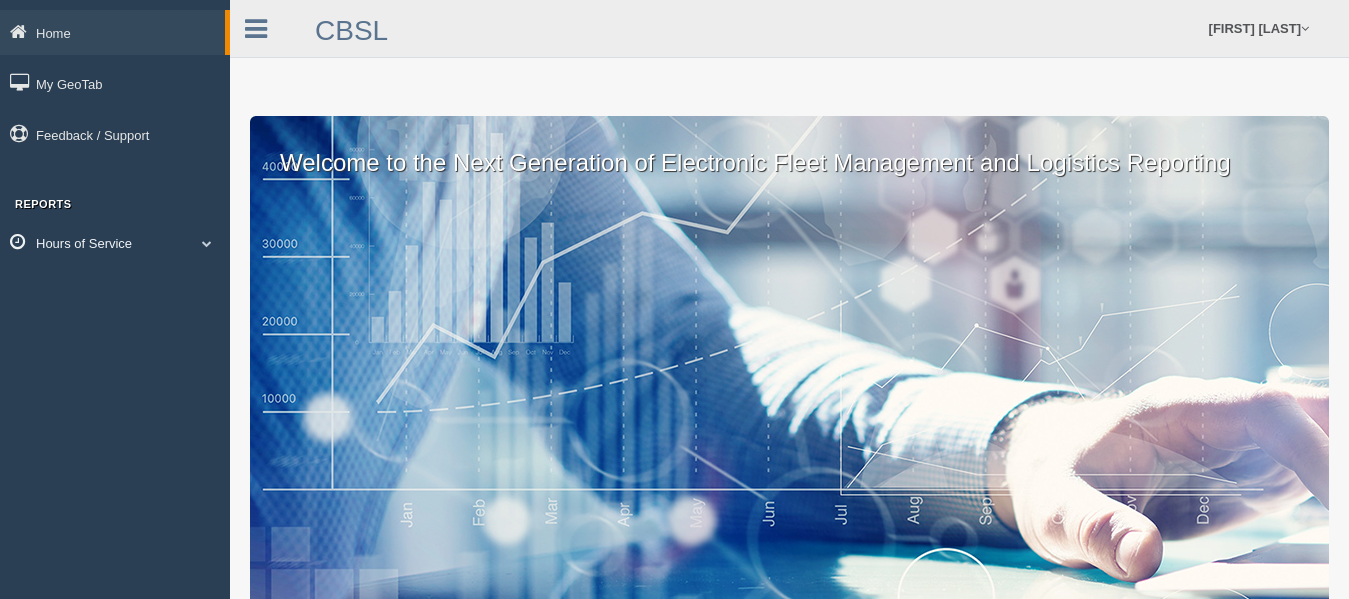 click at bounding box center (207, 243) 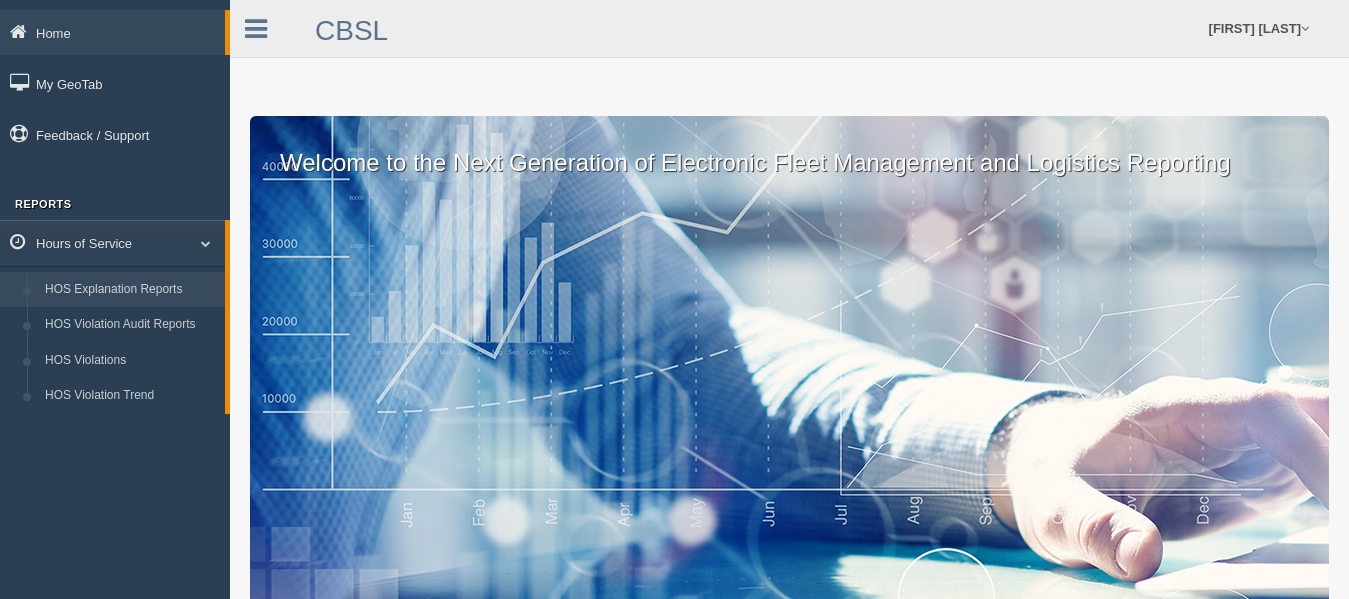 click on "HOS Explanation Reports" at bounding box center (130, 290) 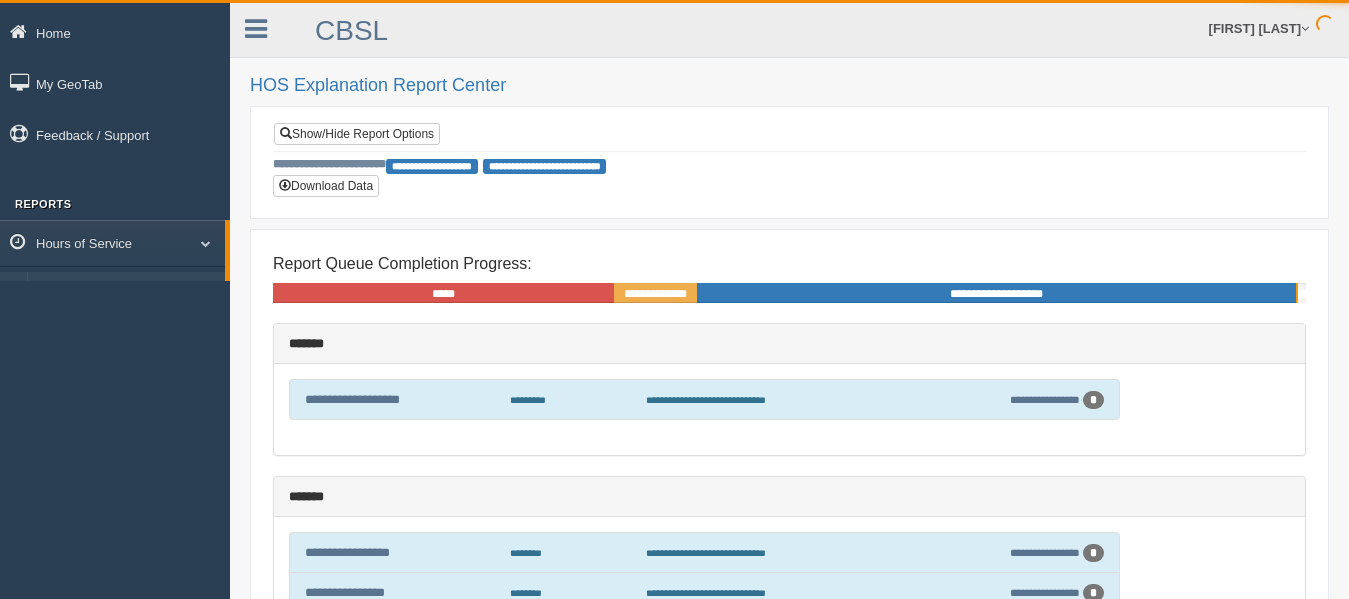 scroll, scrollTop: 0, scrollLeft: 0, axis: both 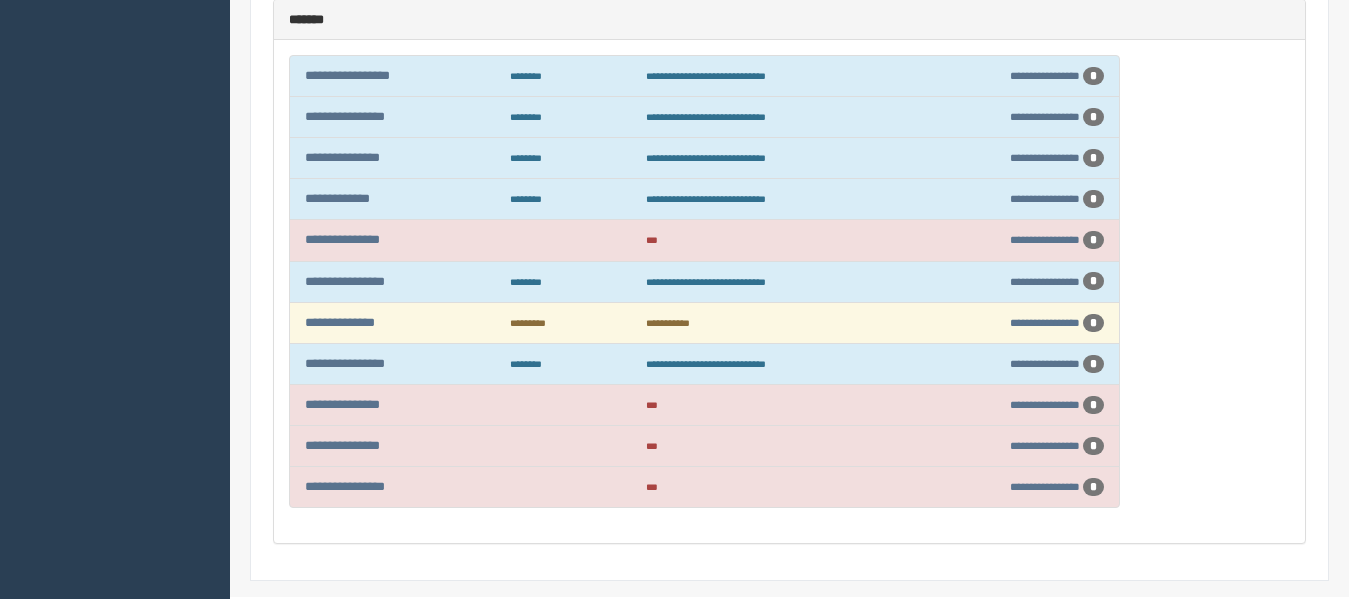 click on "**********" at bounding box center (1011, 323) 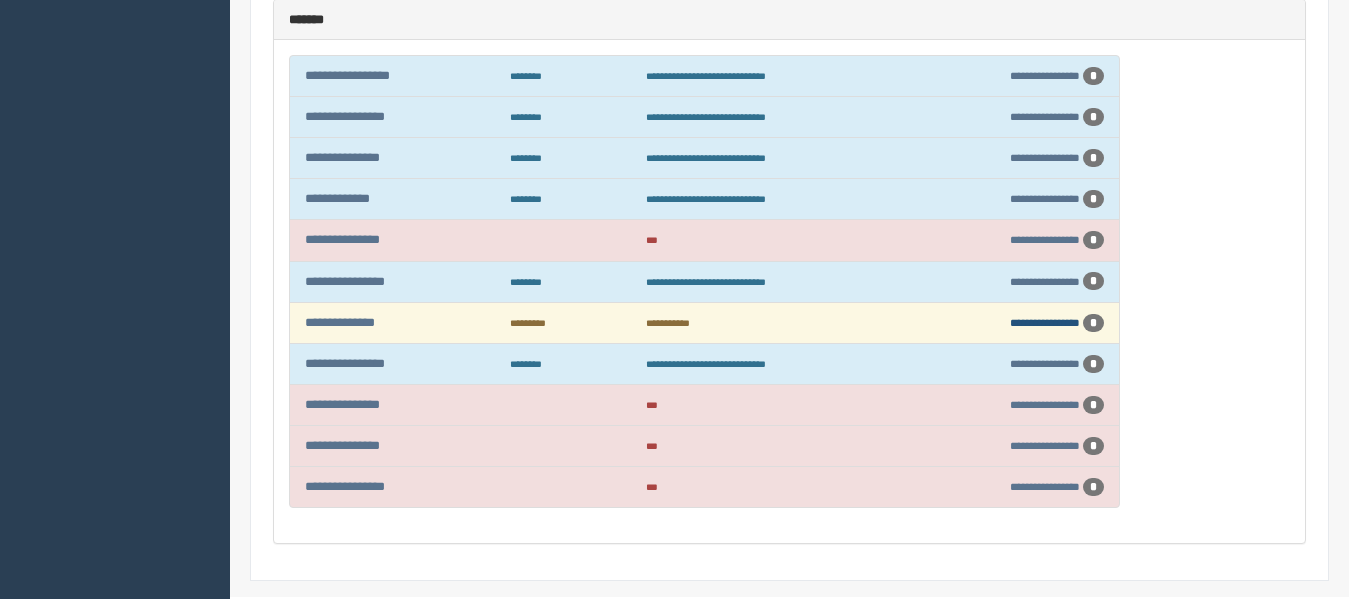 click on "**********" at bounding box center [1045, 322] 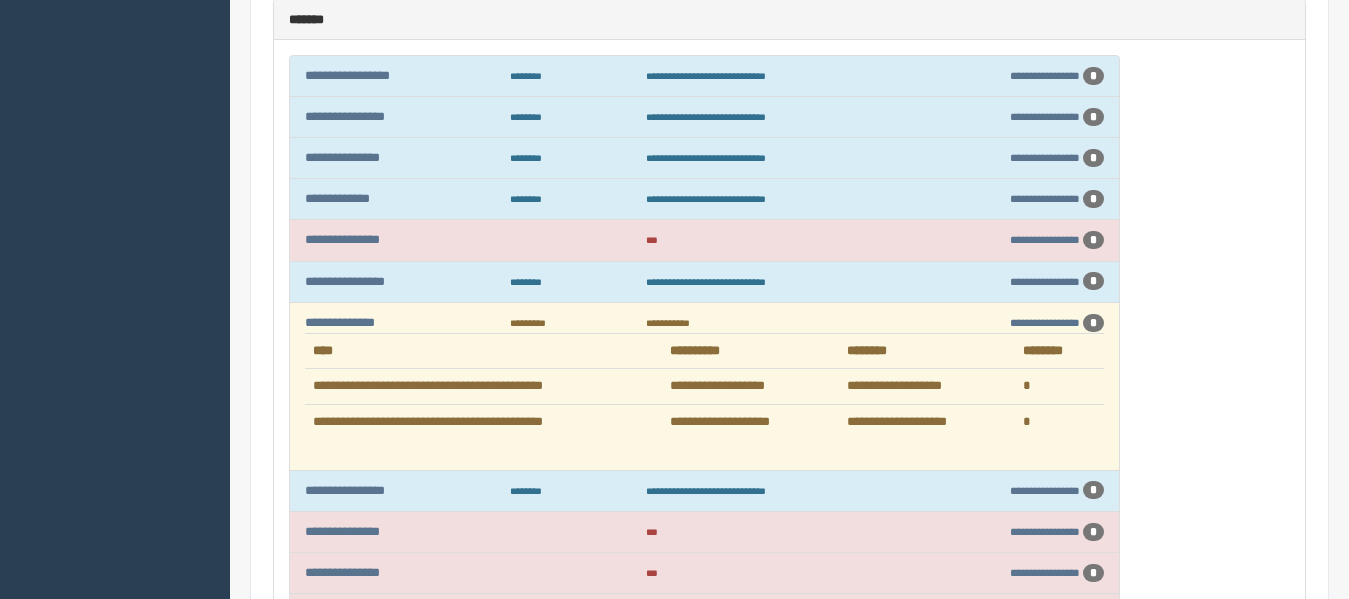 click on "**********" at bounding box center (750, 351) 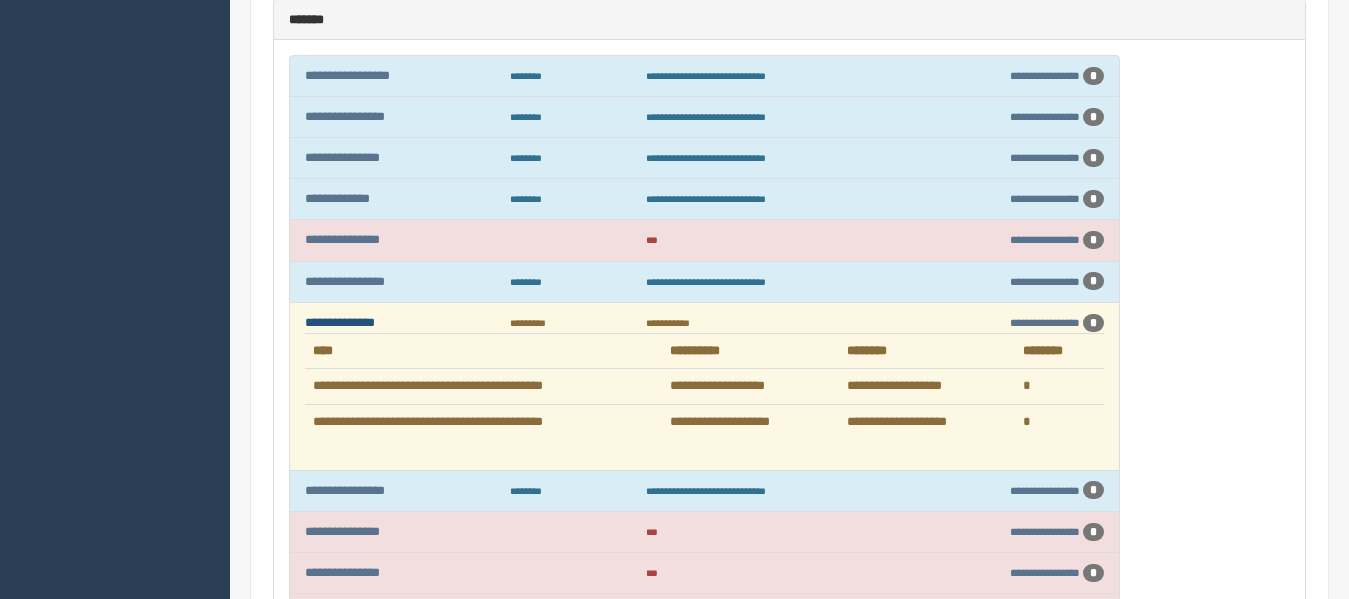 click on "**********" at bounding box center [340, 322] 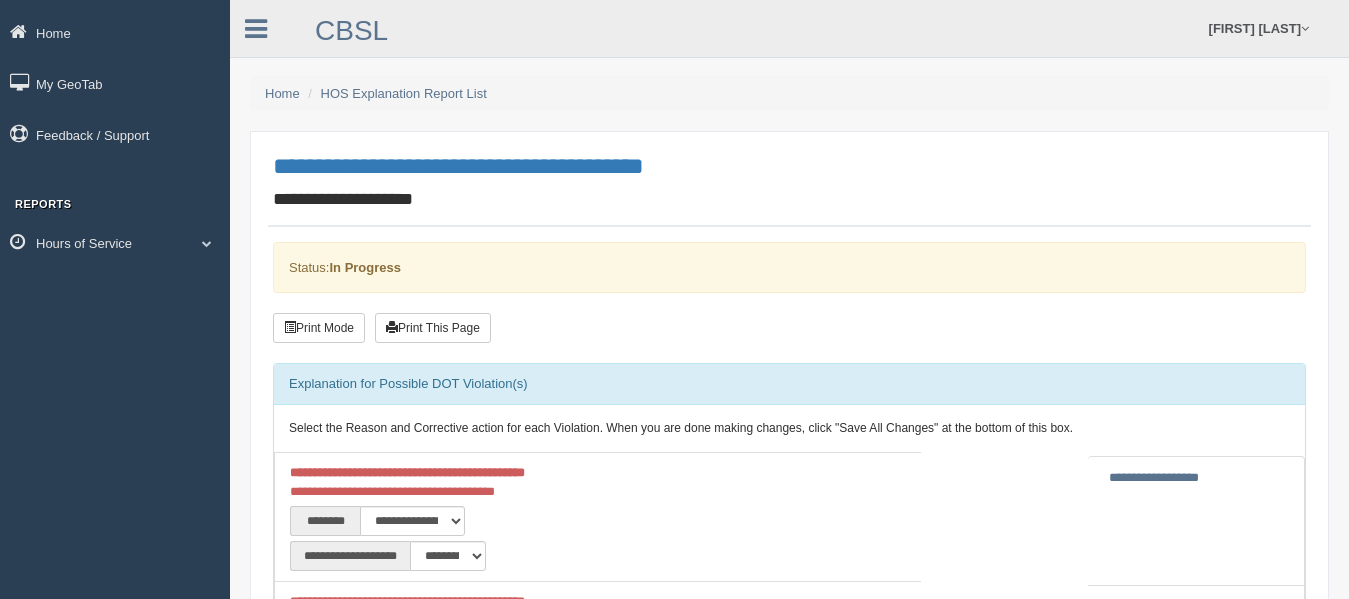 scroll, scrollTop: 0, scrollLeft: 0, axis: both 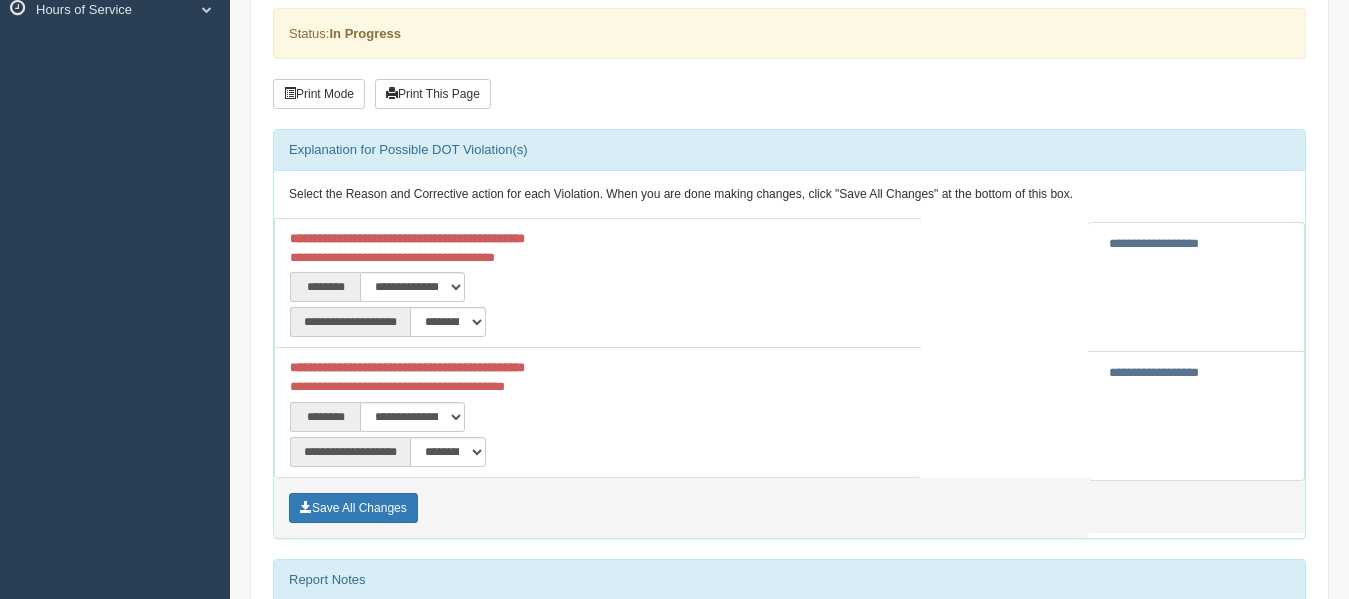 click on "**********" at bounding box center [1154, 243] 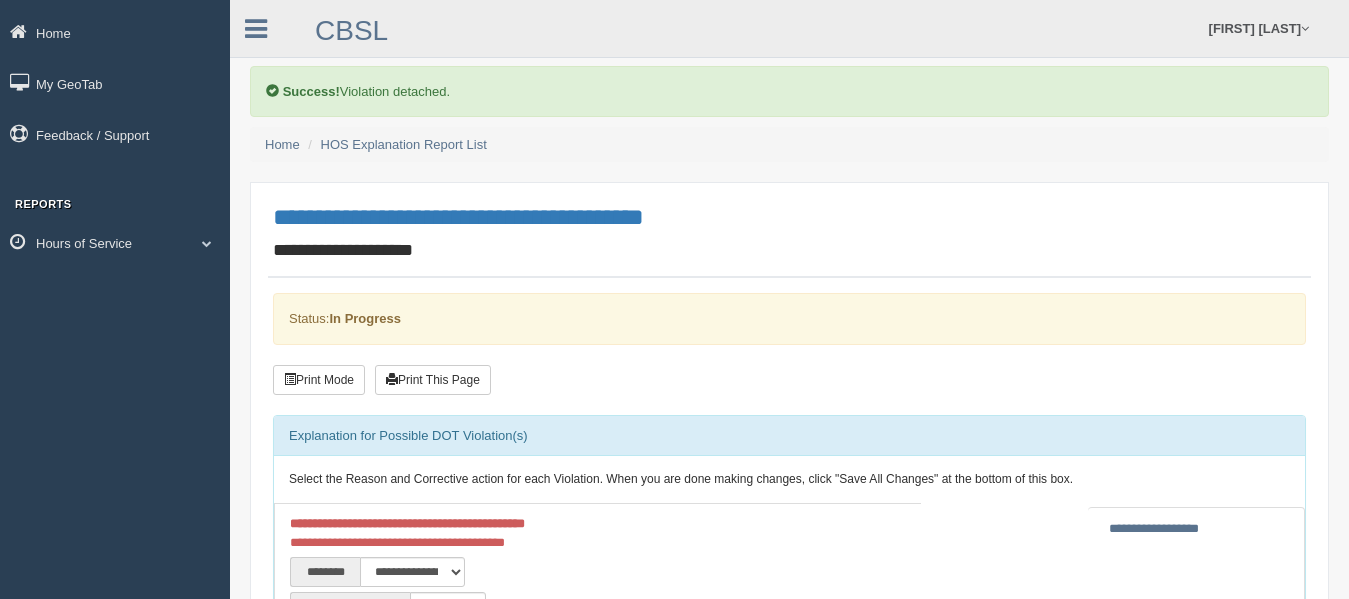 scroll, scrollTop: 0, scrollLeft: 0, axis: both 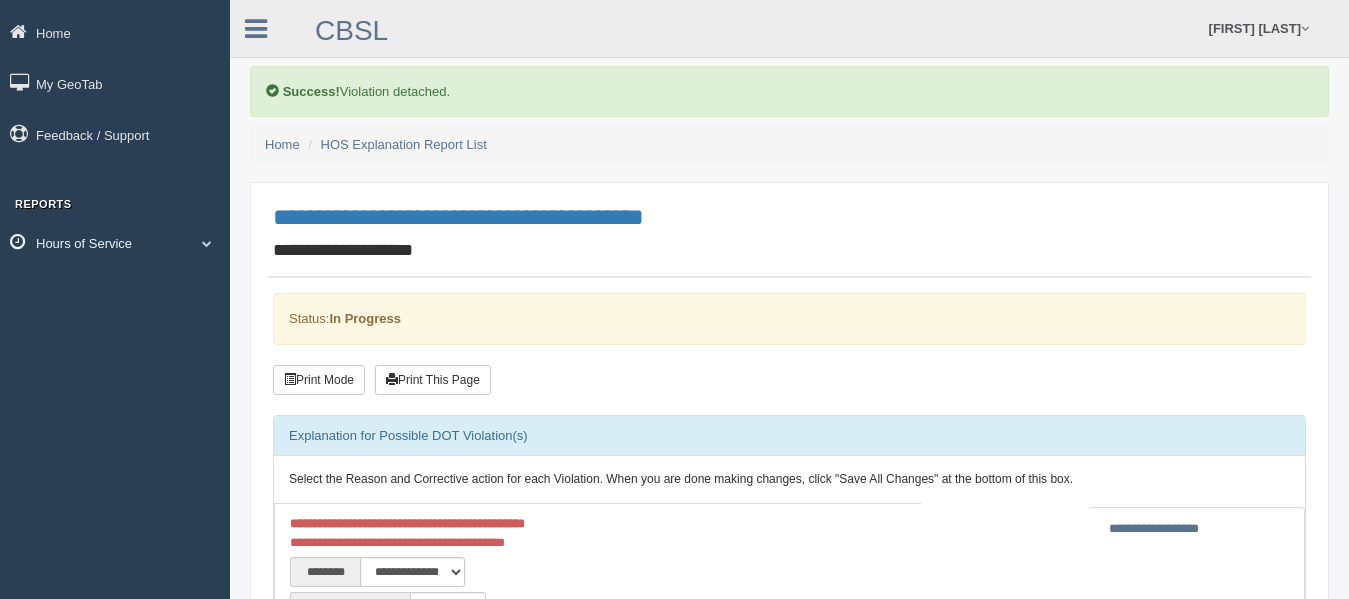 click at bounding box center (207, 243) 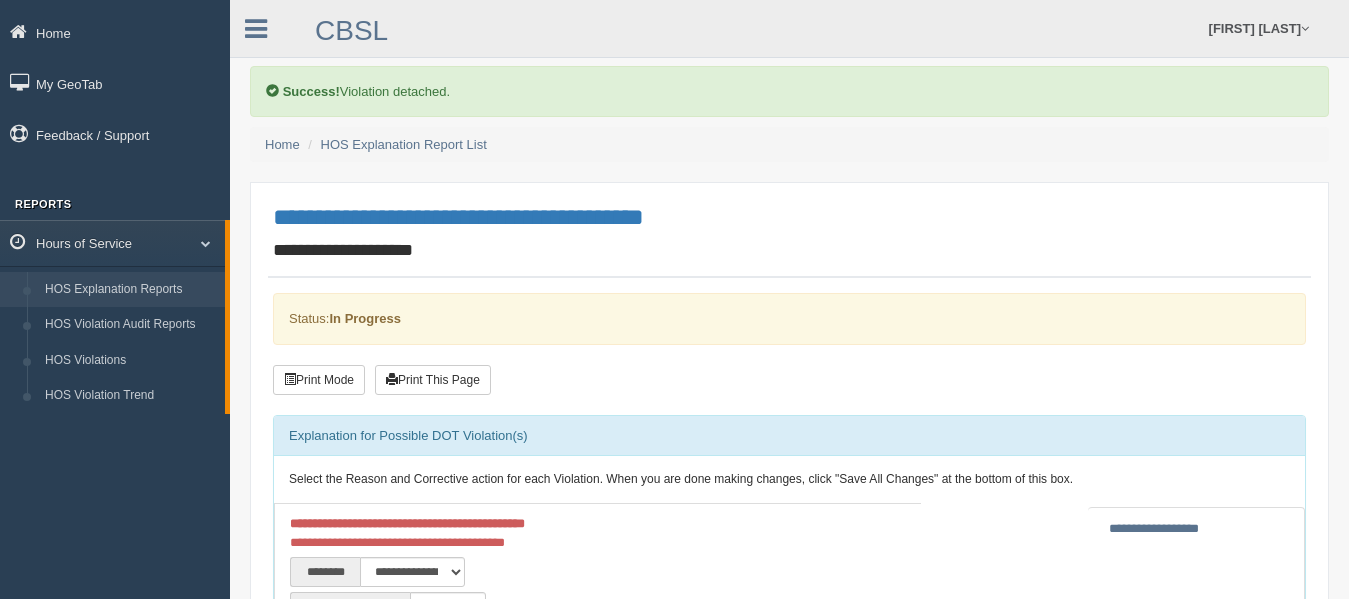 click on "HOS Explanation Reports" at bounding box center [130, 290] 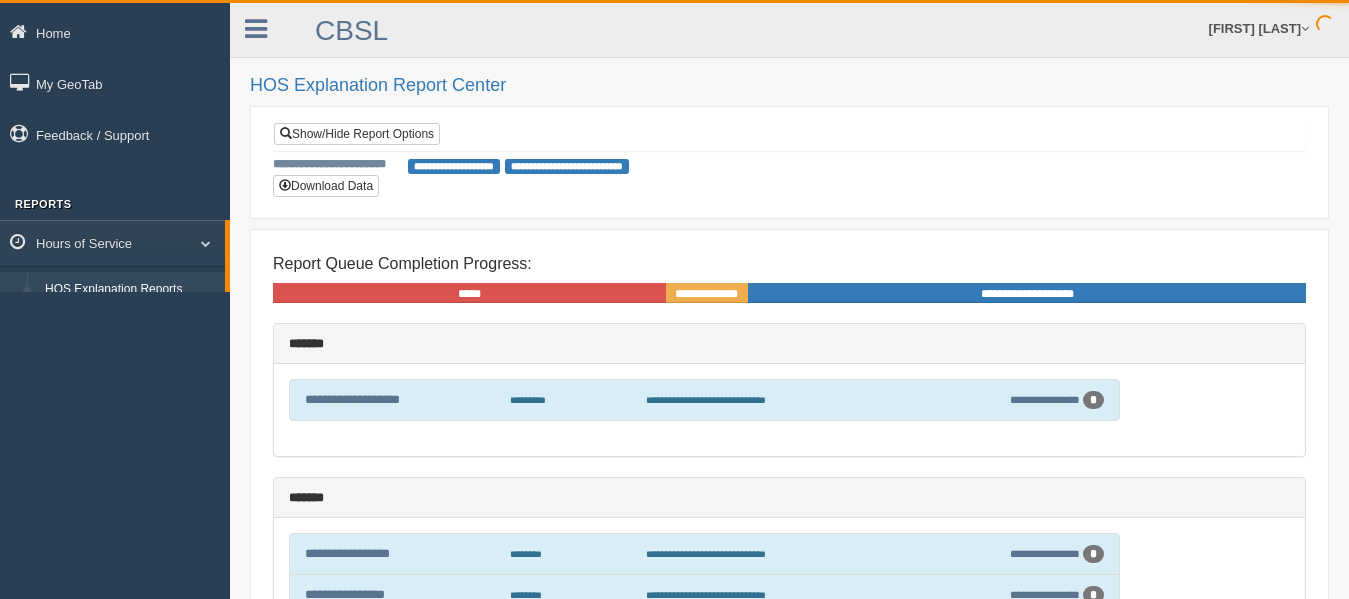scroll, scrollTop: 0, scrollLeft: 0, axis: both 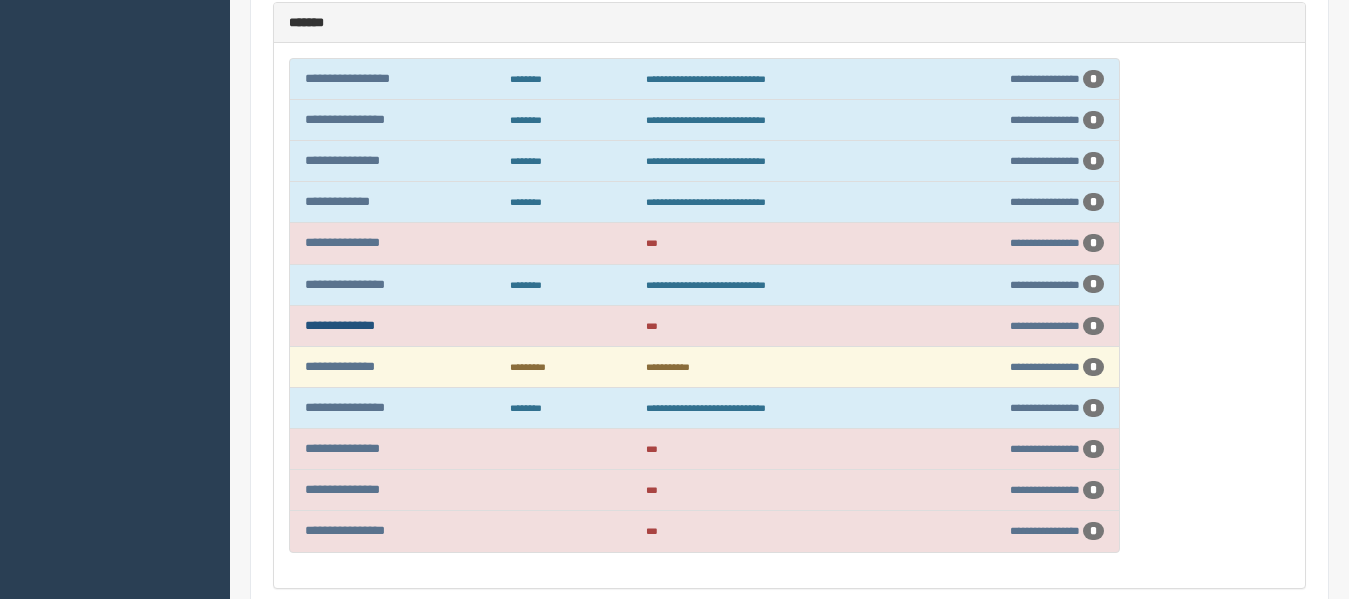 click on "**********" at bounding box center (340, 325) 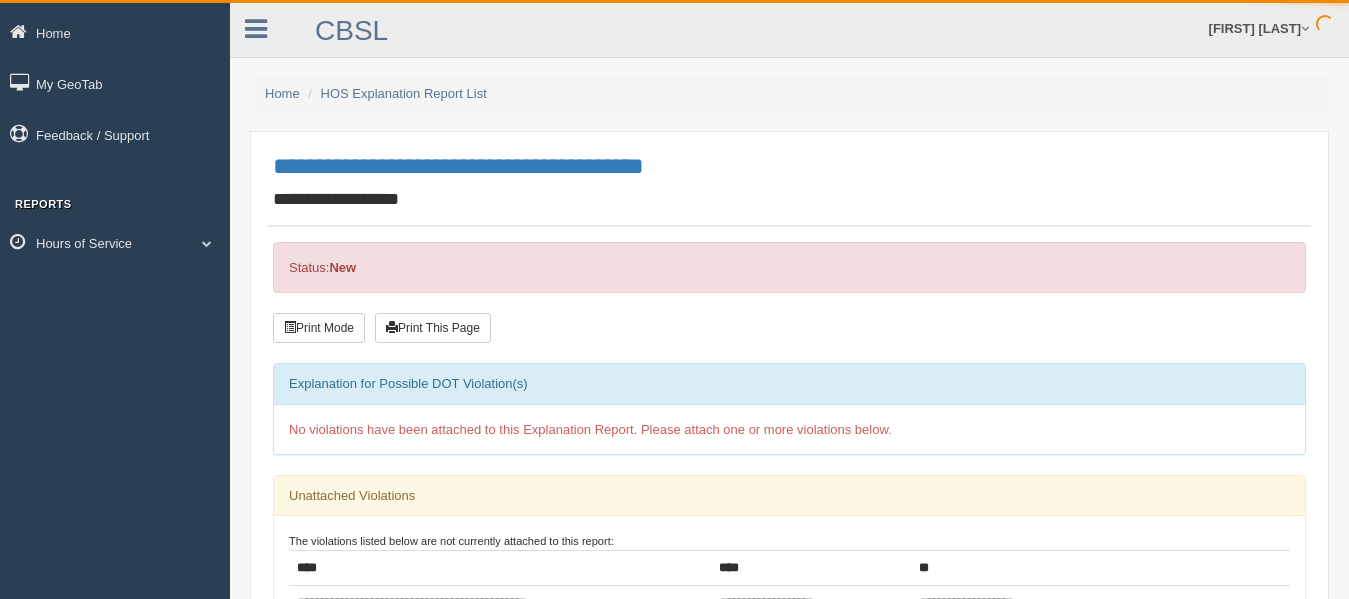 scroll, scrollTop: 0, scrollLeft: 0, axis: both 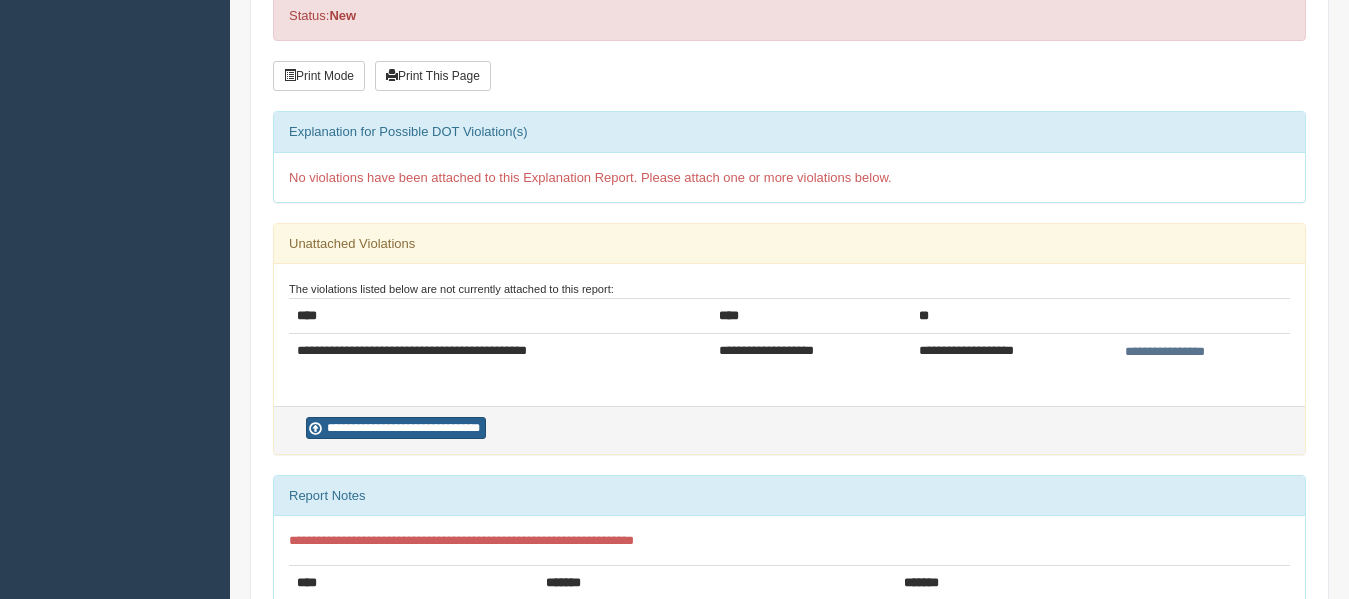 click on "**********" at bounding box center (396, 428) 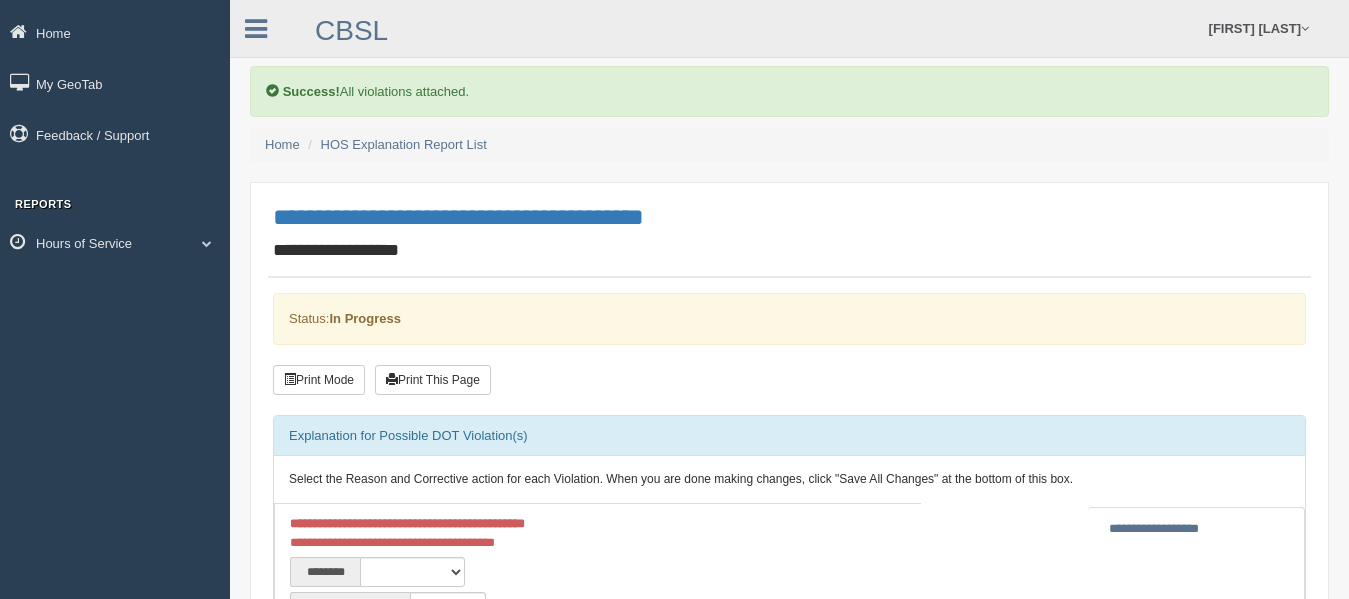 scroll, scrollTop: 0, scrollLeft: 0, axis: both 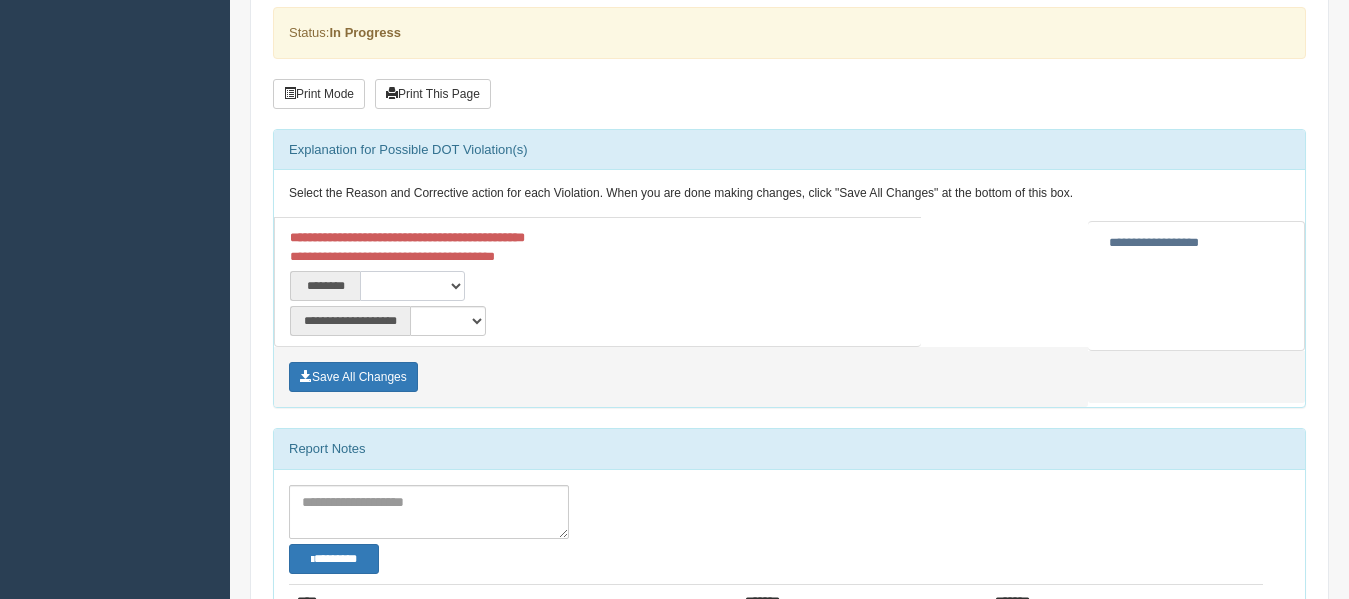 click on "**********" at bounding box center [412, 286] 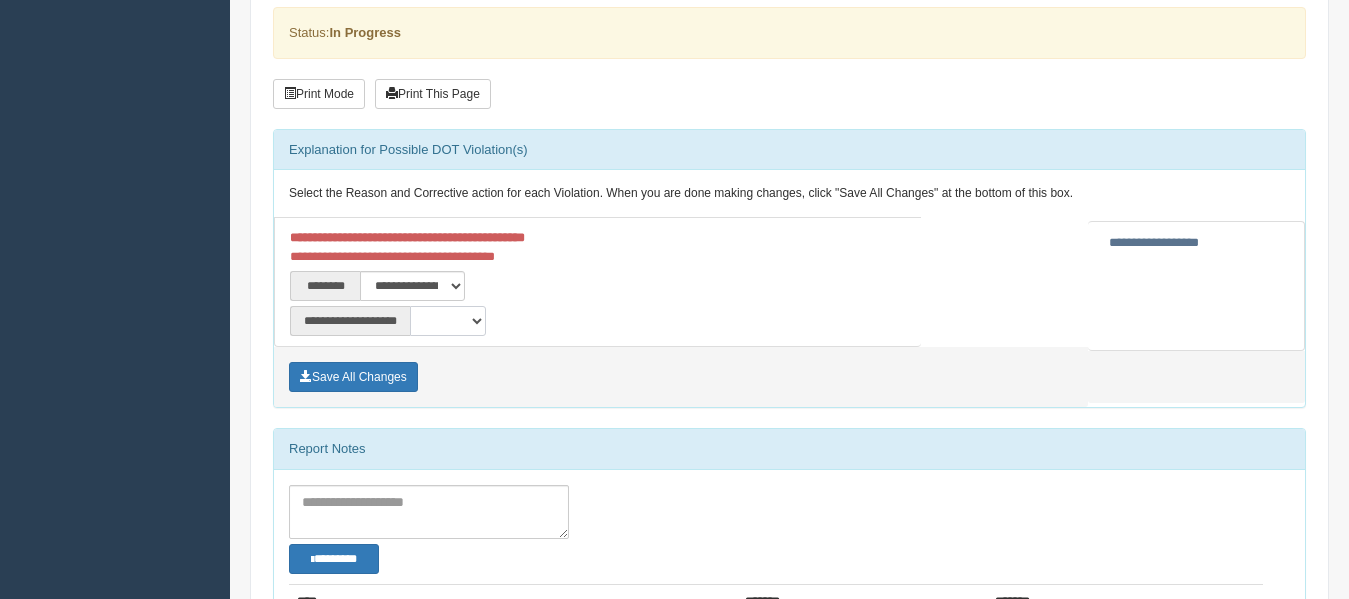 click on "**********" at bounding box center [448, 321] 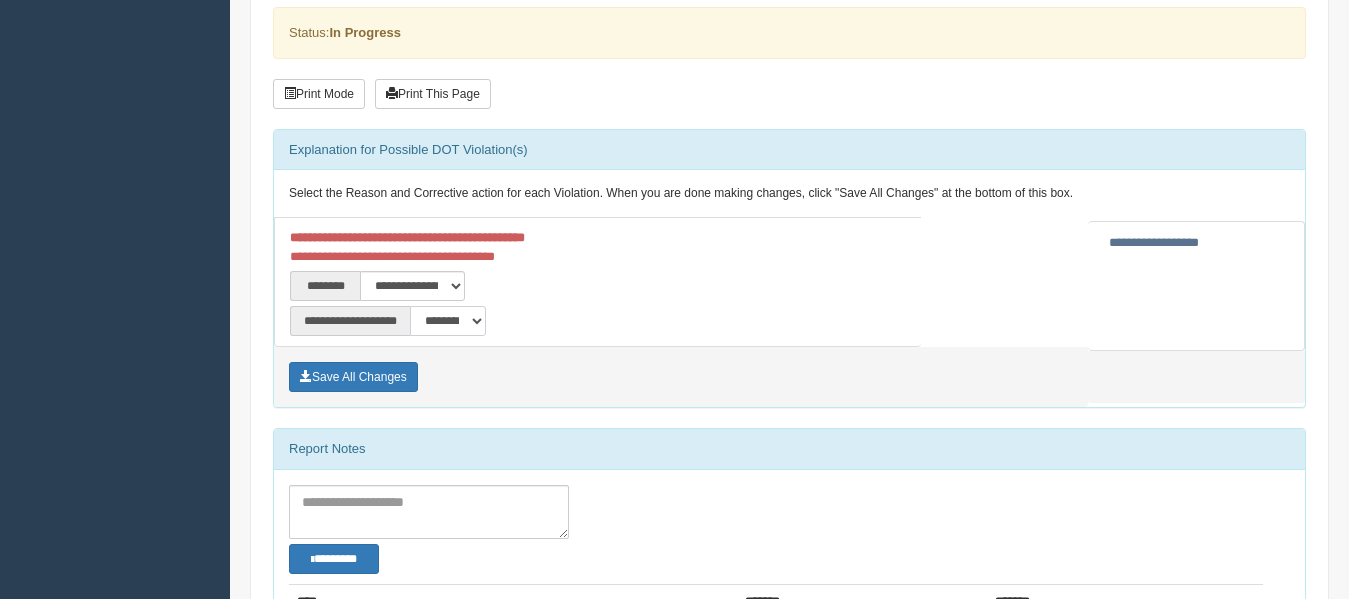 click on "**********" at bounding box center (448, 321) 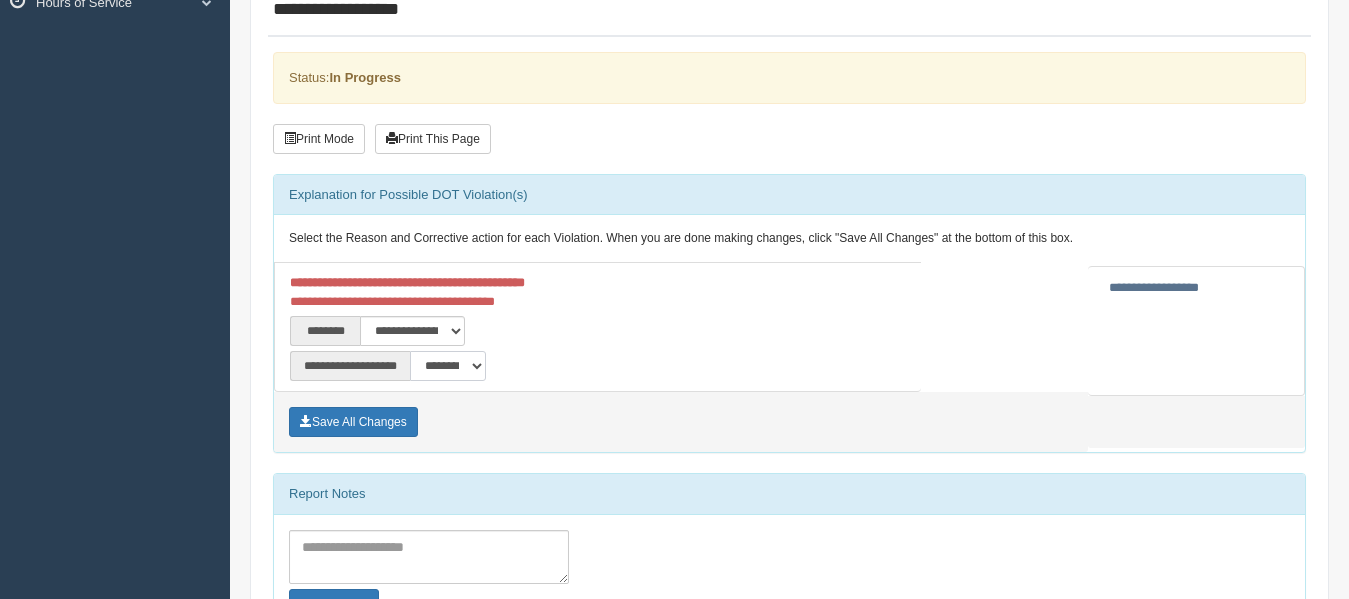 scroll, scrollTop: 0, scrollLeft: 0, axis: both 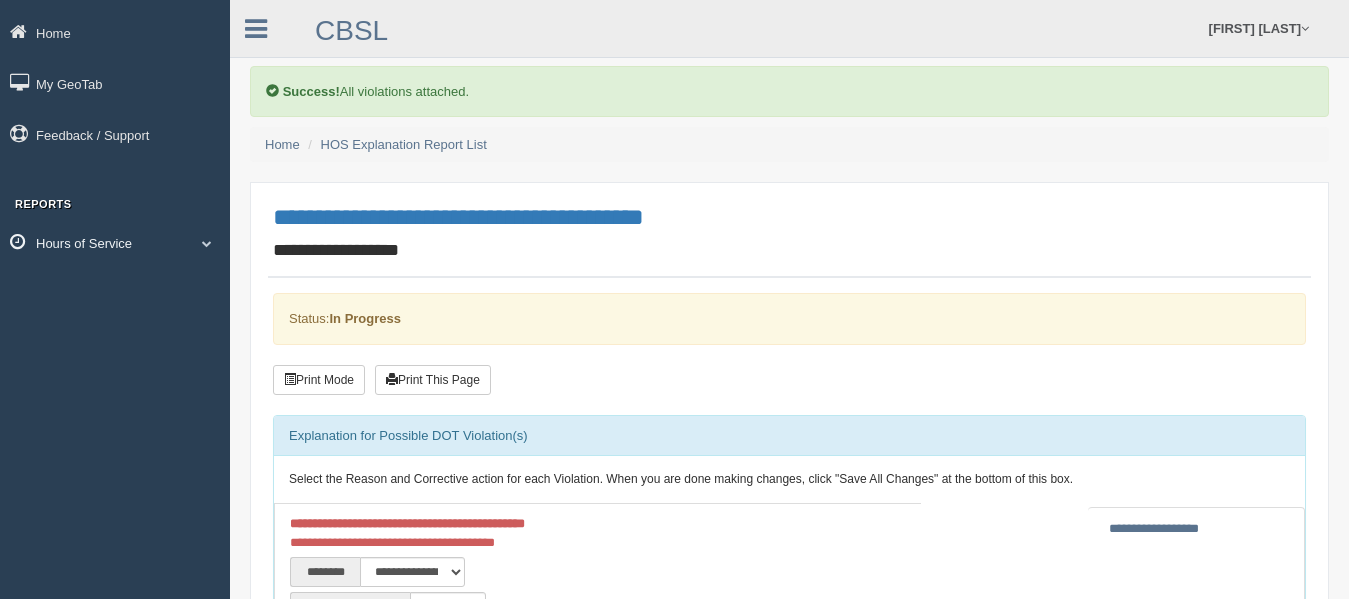 click on "Hours of Service" at bounding box center (115, 242) 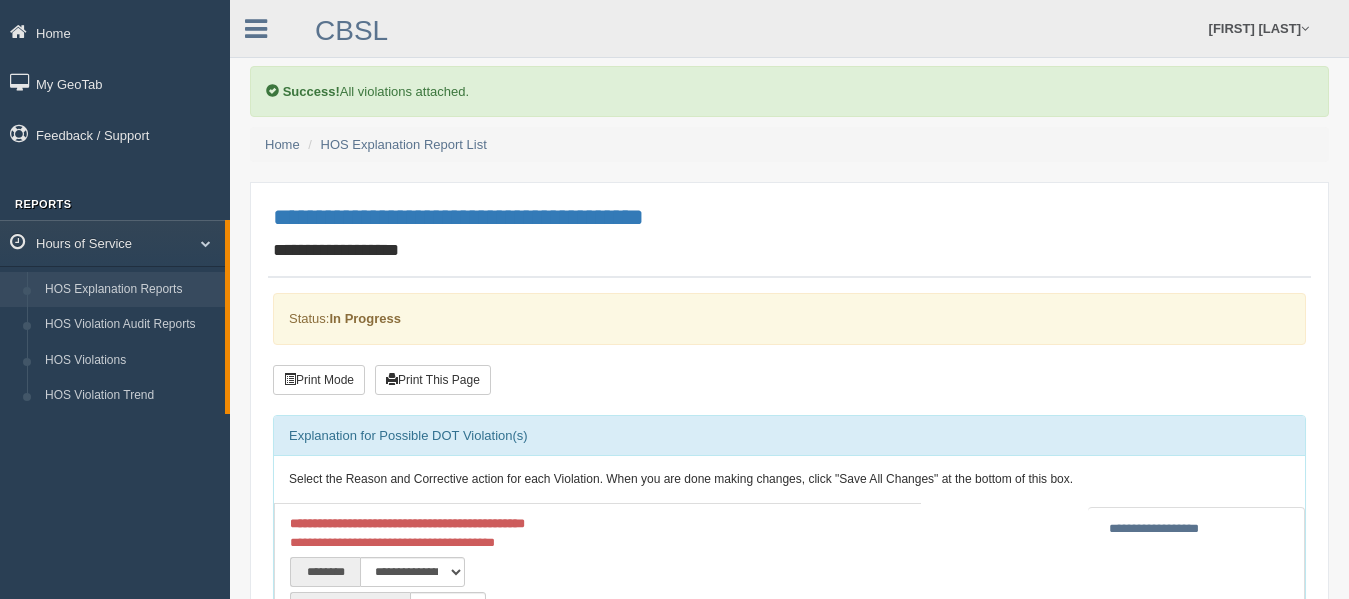 click on "HOS Explanation Reports" at bounding box center (130, 290) 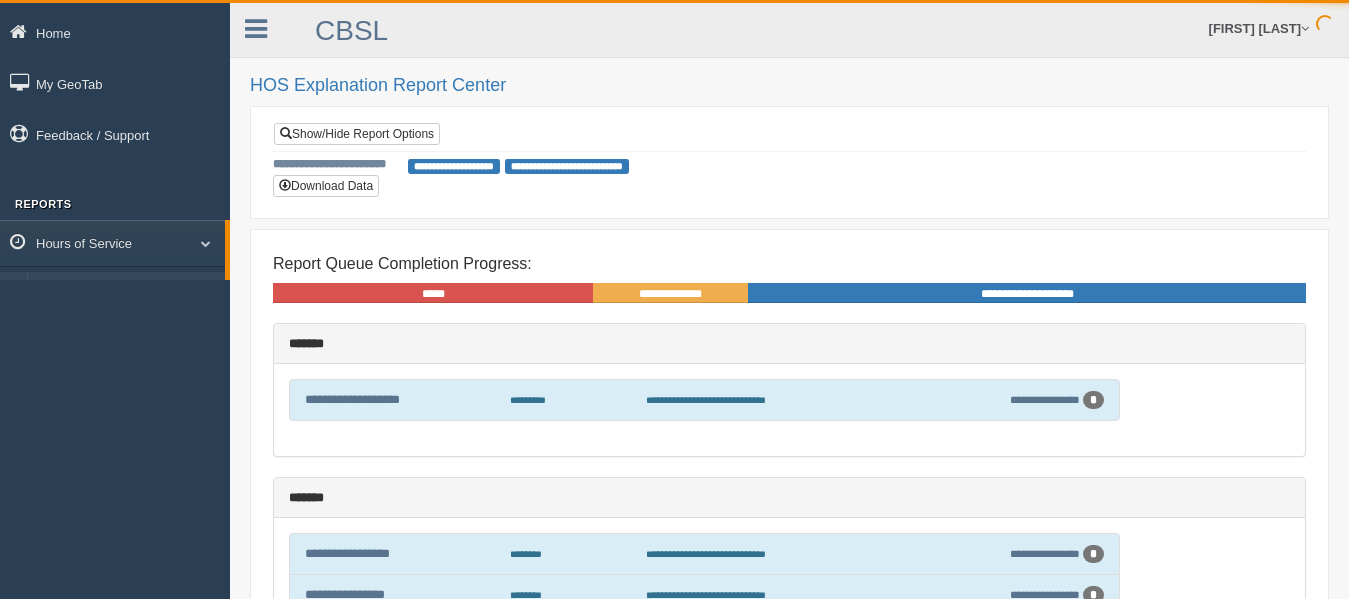 scroll, scrollTop: 0, scrollLeft: 0, axis: both 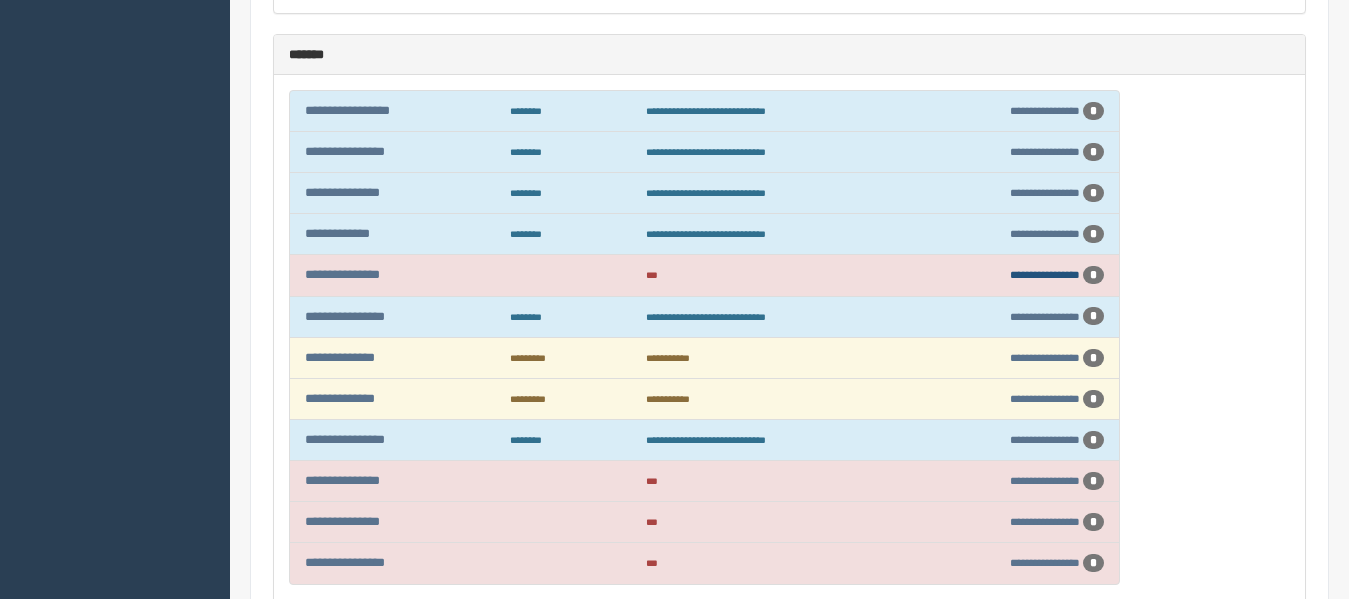 click on "**********" at bounding box center [1045, 274] 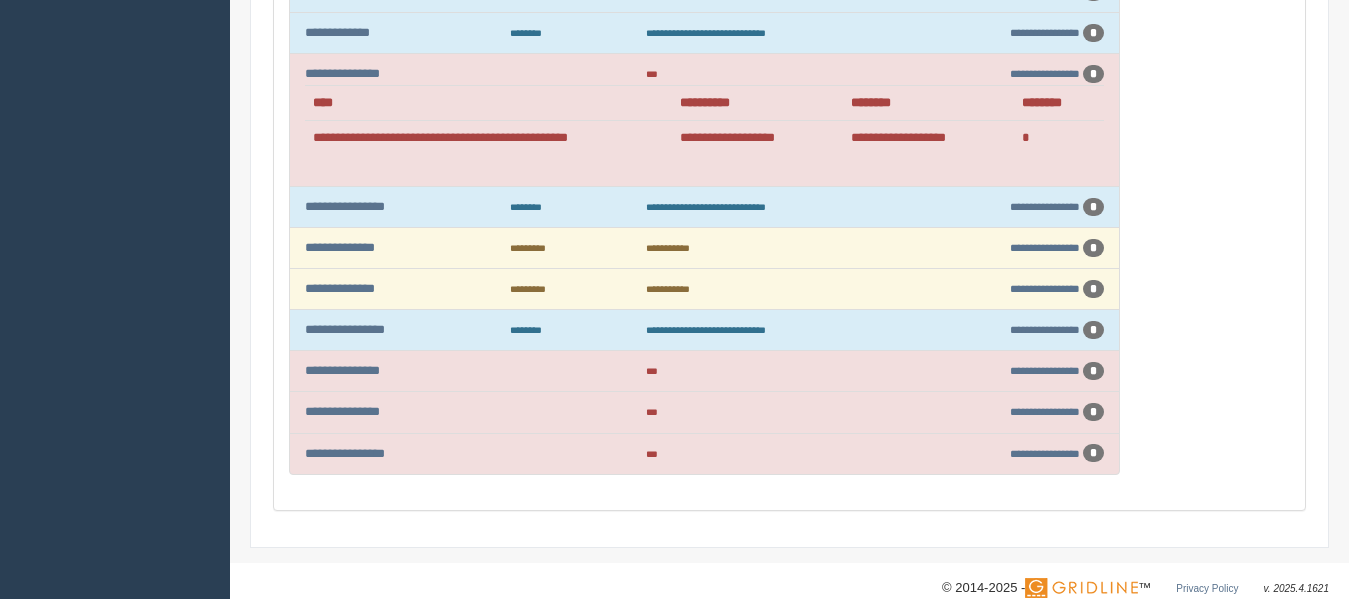 scroll, scrollTop: 669, scrollLeft: 0, axis: vertical 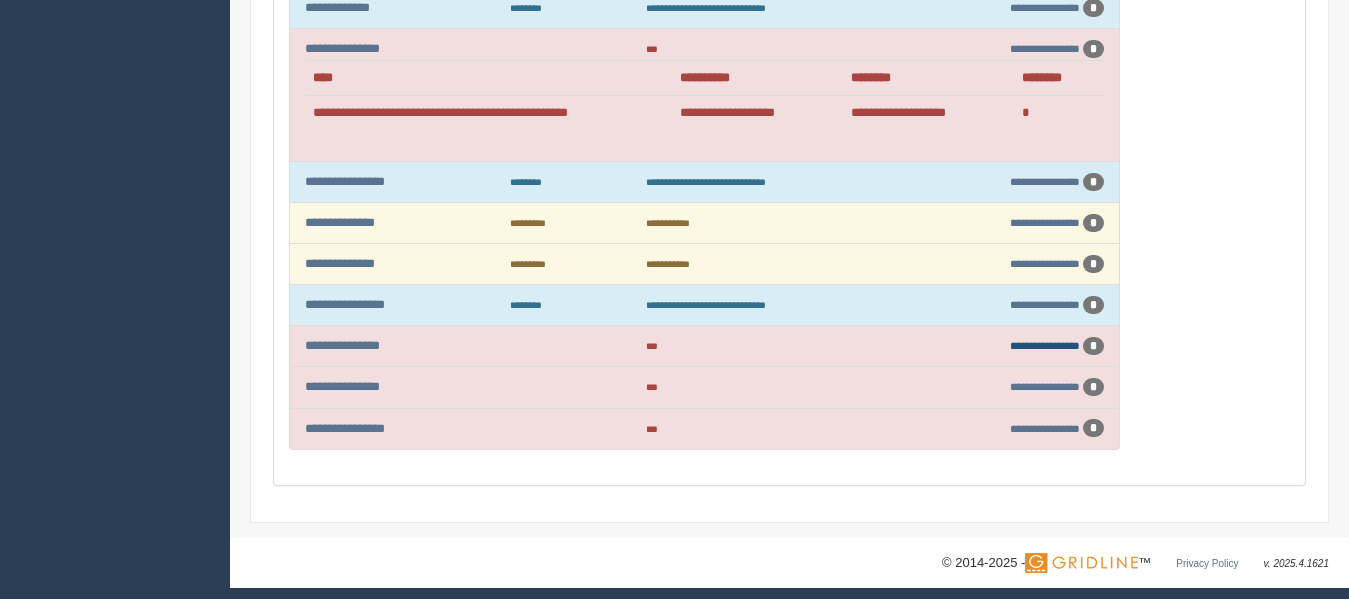 click on "**********" at bounding box center (1045, 345) 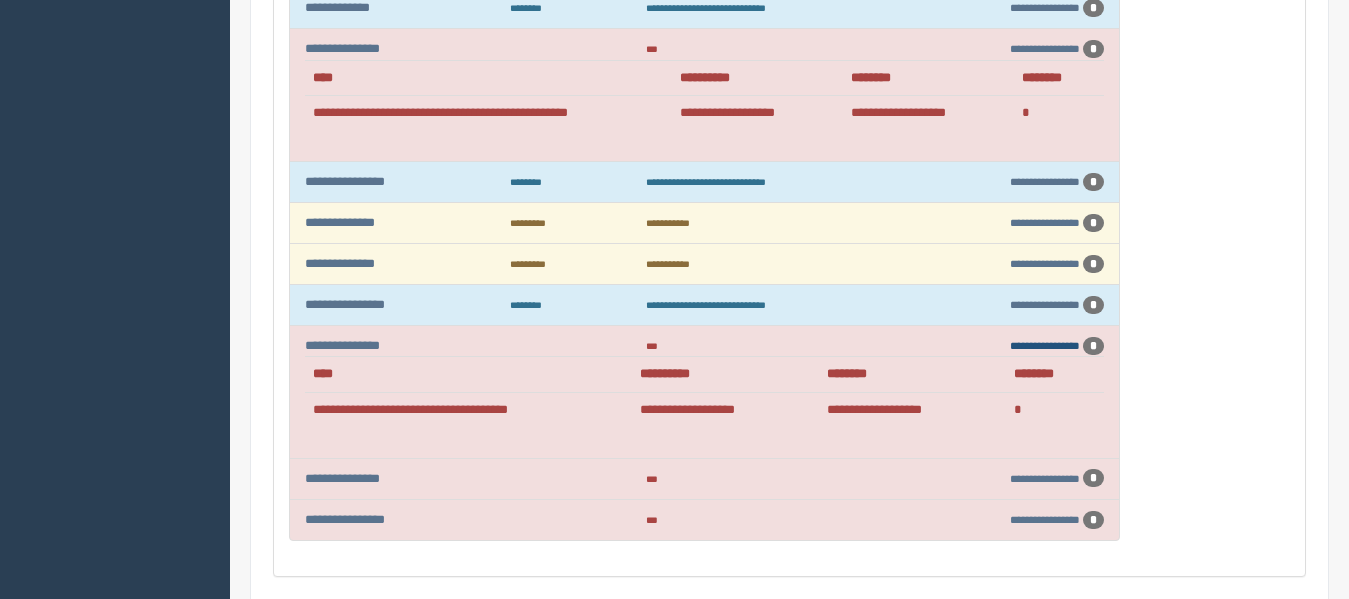 click on "**********" at bounding box center [1045, 345] 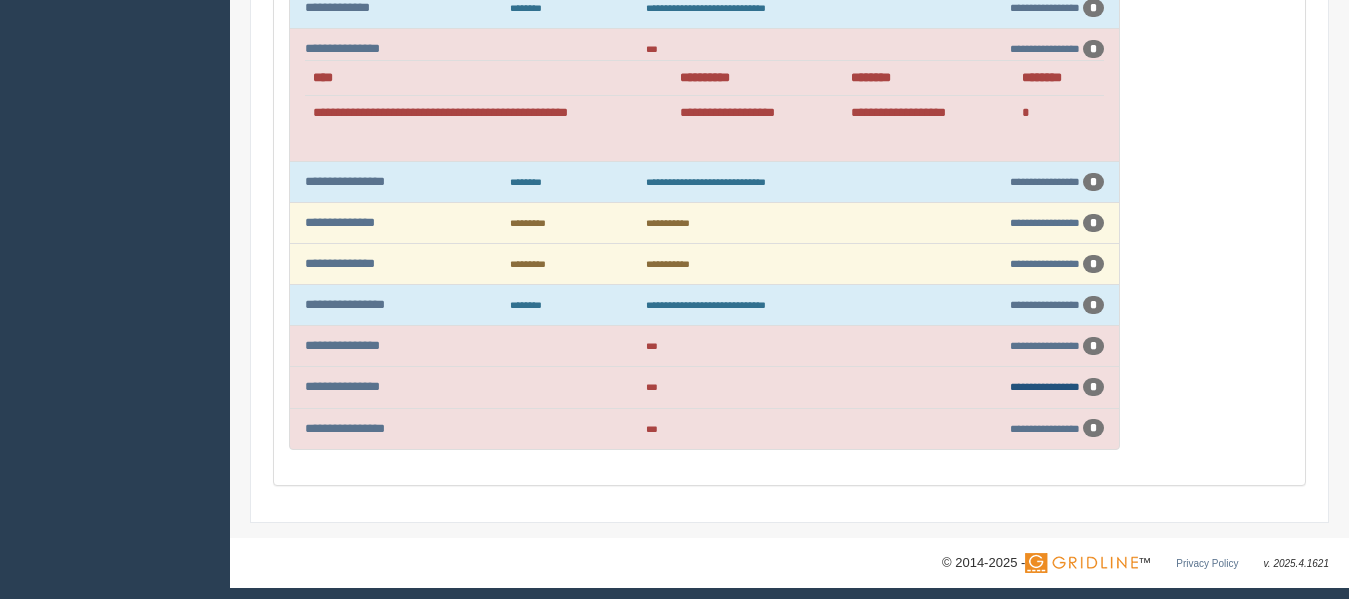 click on "**********" at bounding box center (1045, 386) 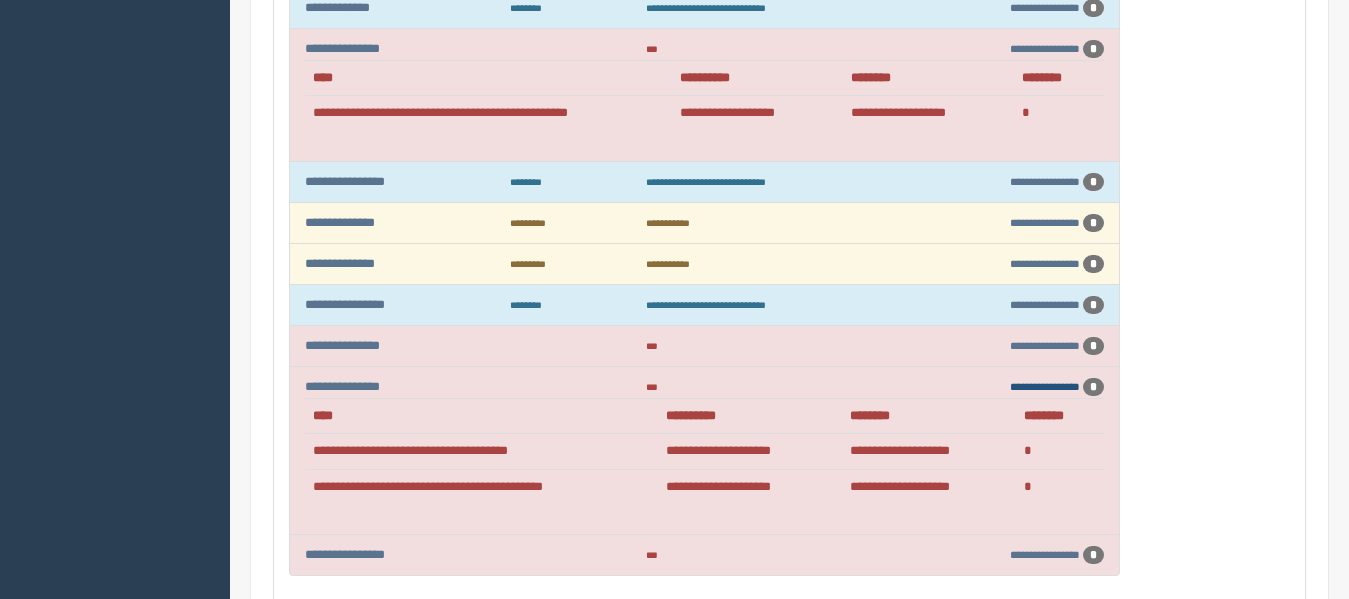 click on "**********" at bounding box center (1045, 386) 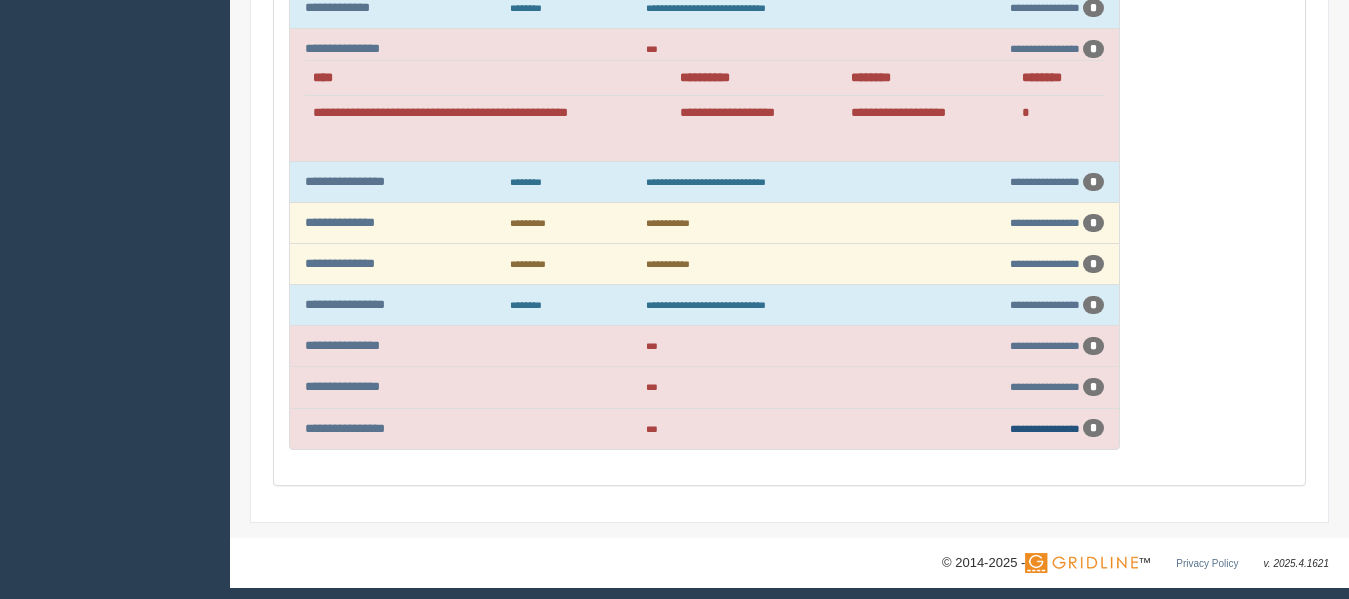 click on "**********" at bounding box center (1045, 428) 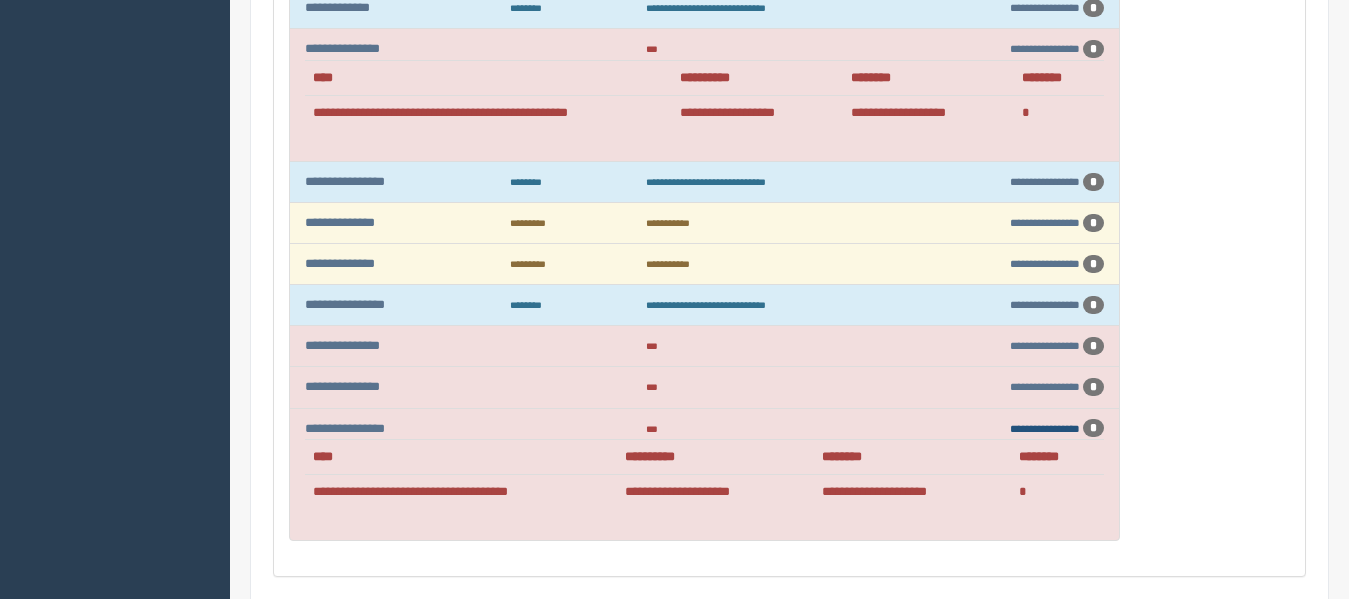 click on "**********" at bounding box center [1045, 428] 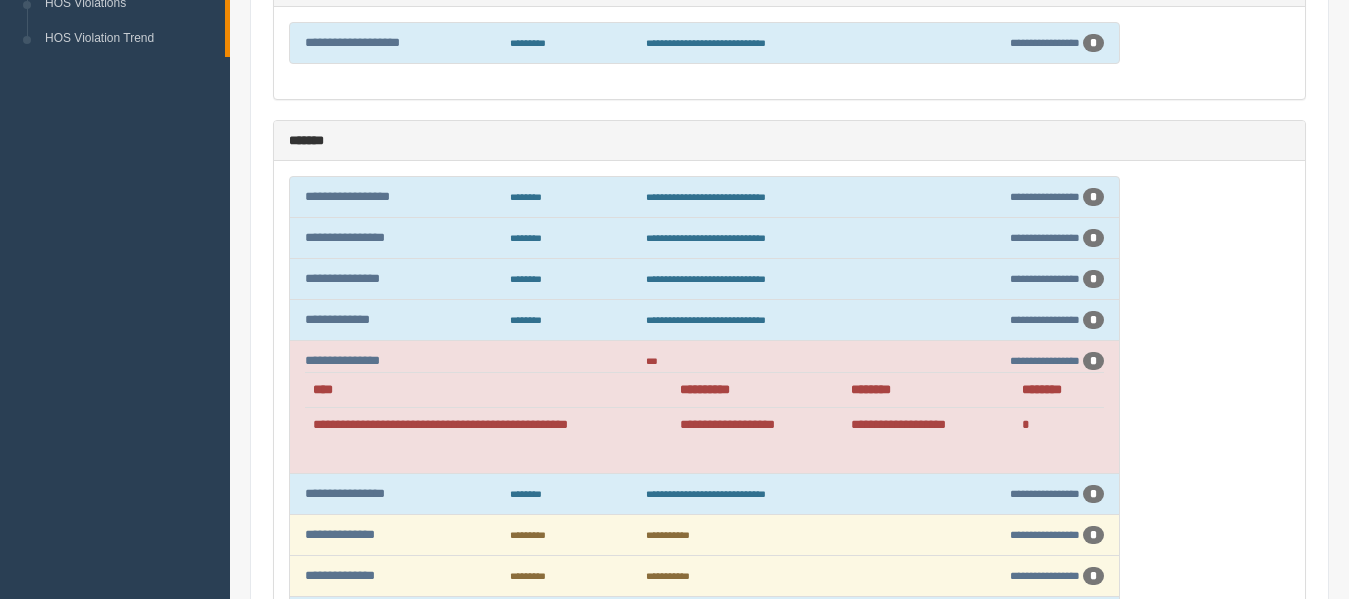 scroll, scrollTop: 294, scrollLeft: 0, axis: vertical 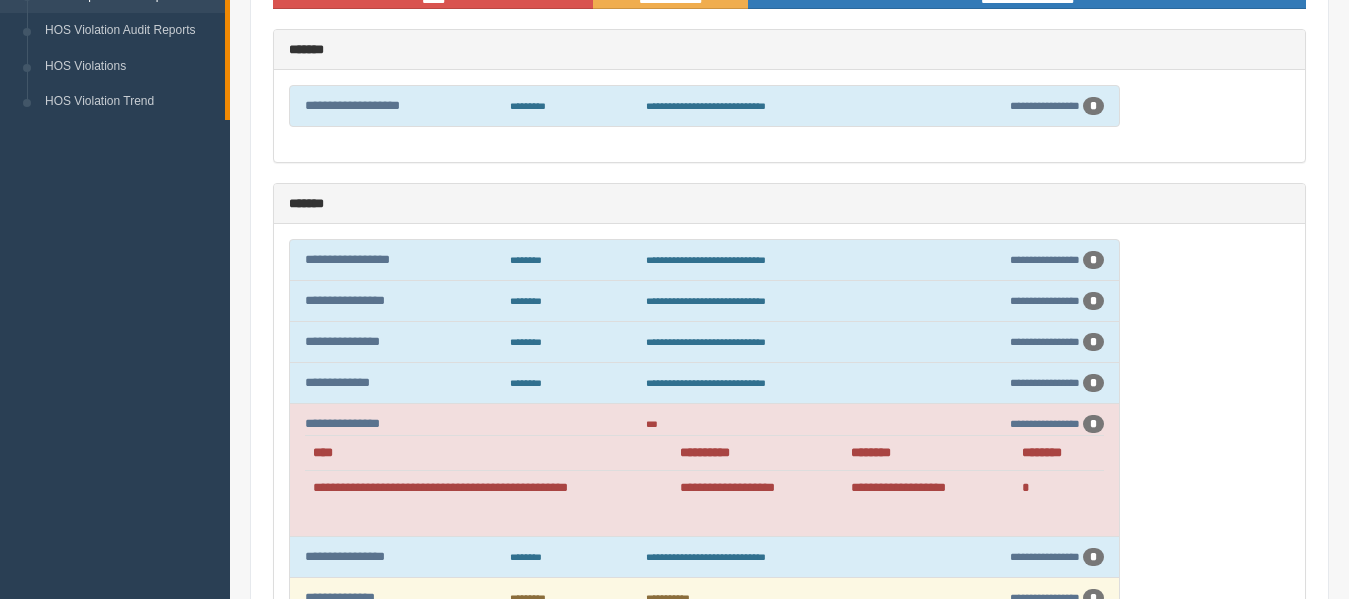 click on "**********" at bounding box center (772, 259) 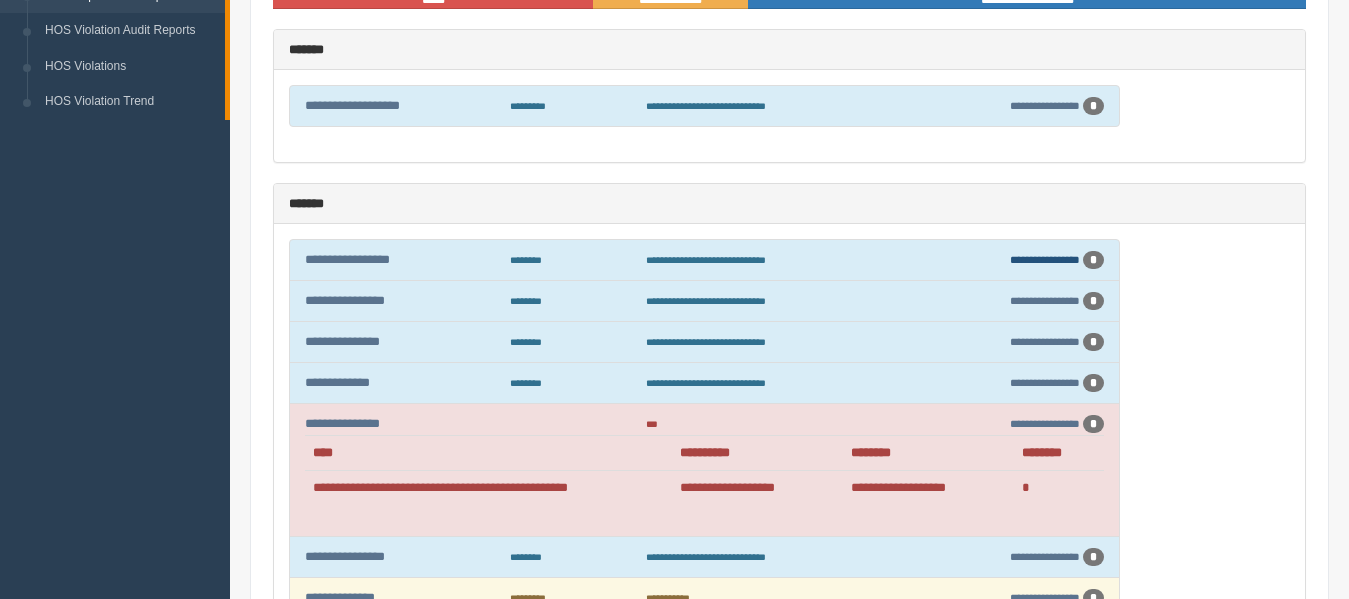 click on "**********" at bounding box center (1045, 259) 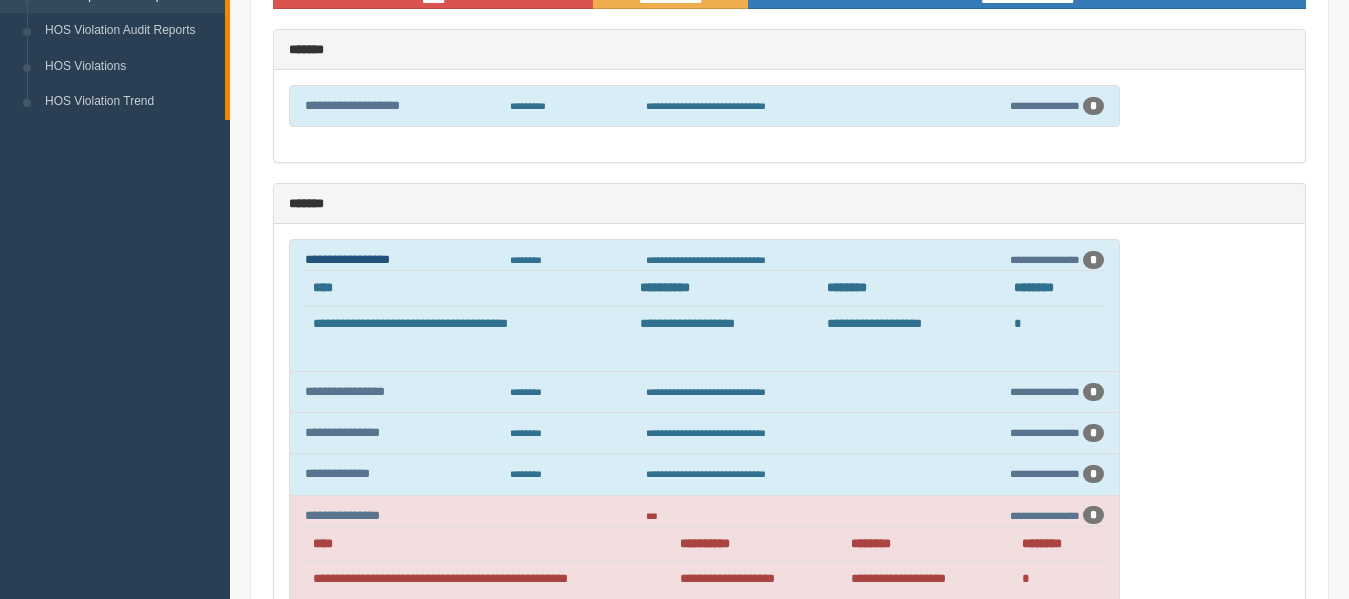 click on "**********" at bounding box center (347, 259) 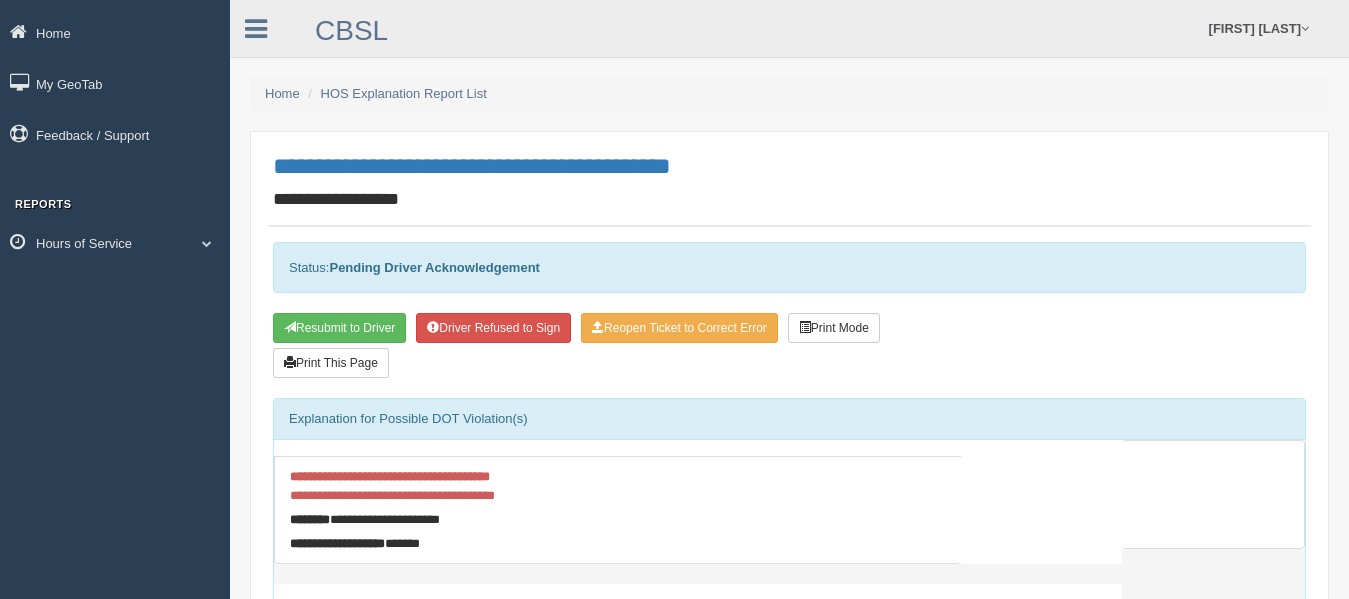 scroll, scrollTop: 0, scrollLeft: 0, axis: both 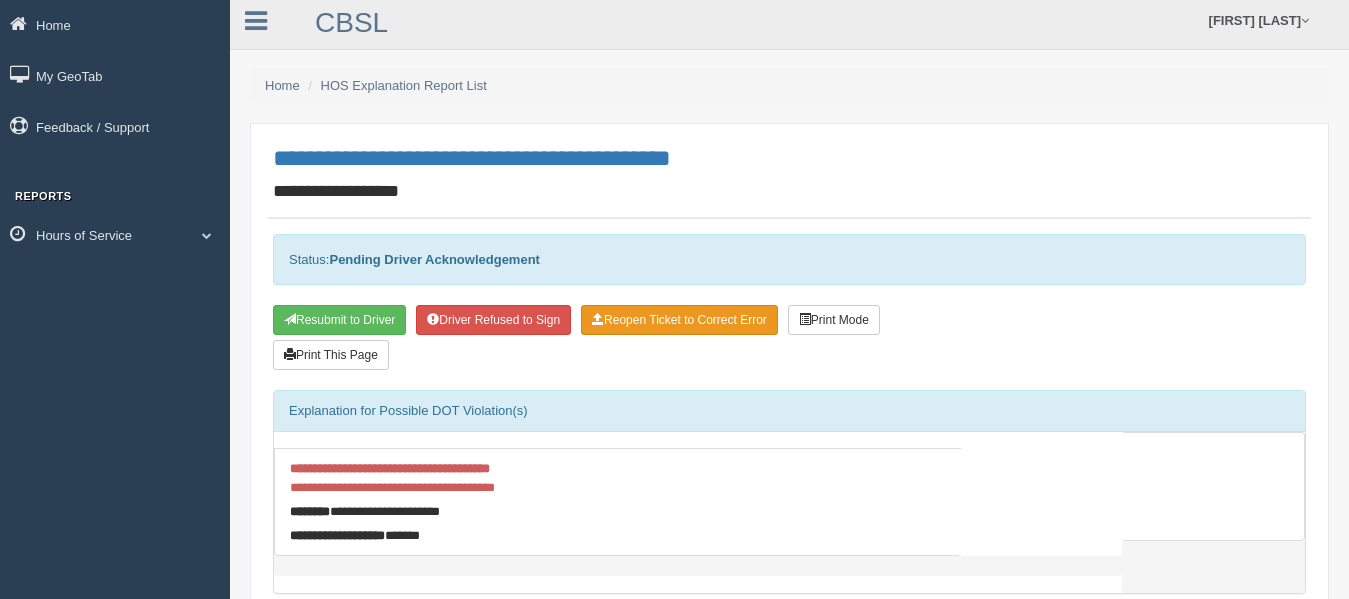 click on "Reopen Ticket to Correct Error" at bounding box center [679, 320] 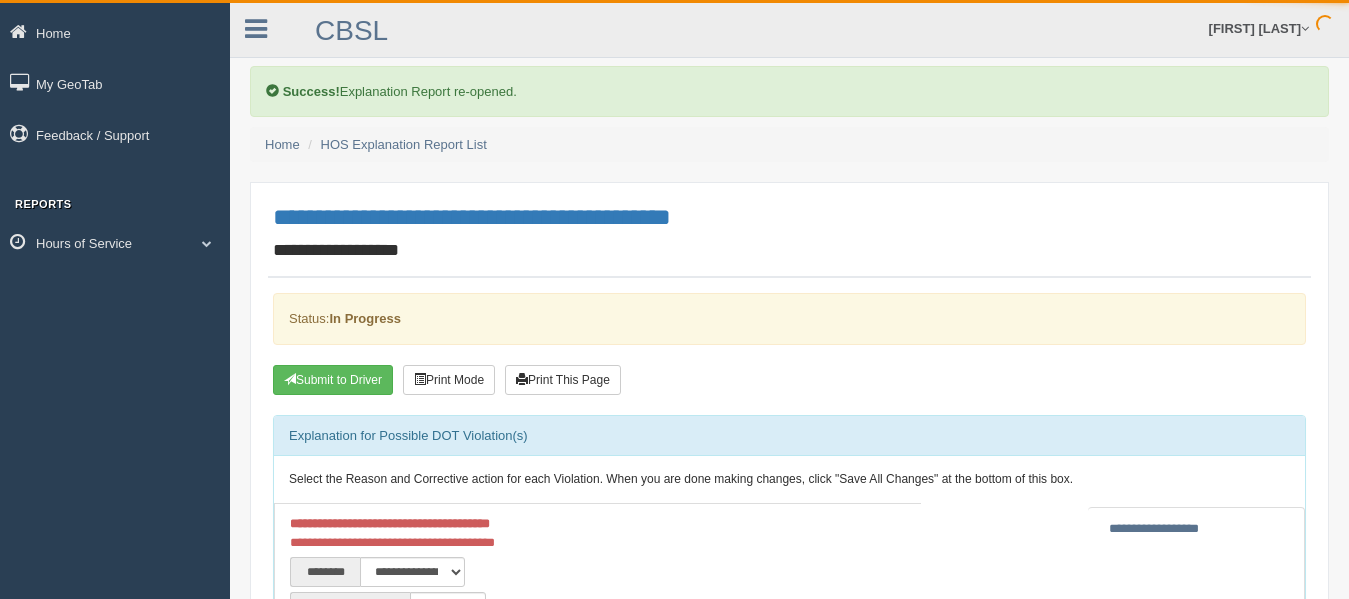 scroll, scrollTop: 0, scrollLeft: 0, axis: both 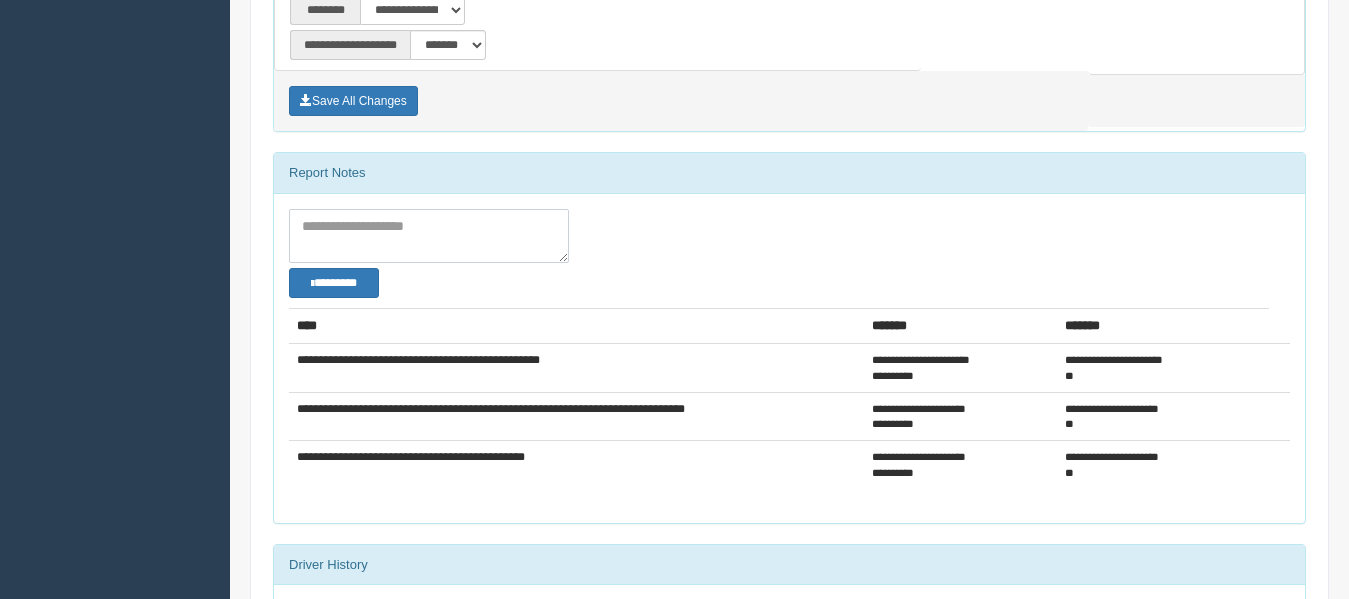 click at bounding box center [429, 236] 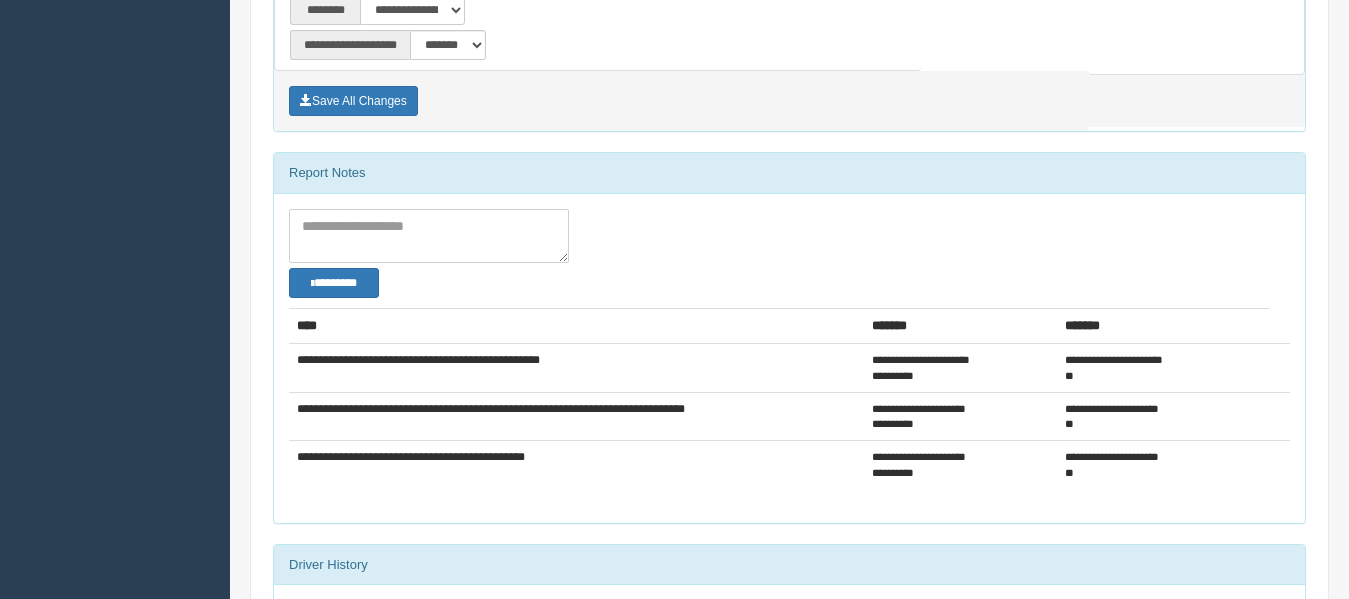 scroll, scrollTop: 556, scrollLeft: 0, axis: vertical 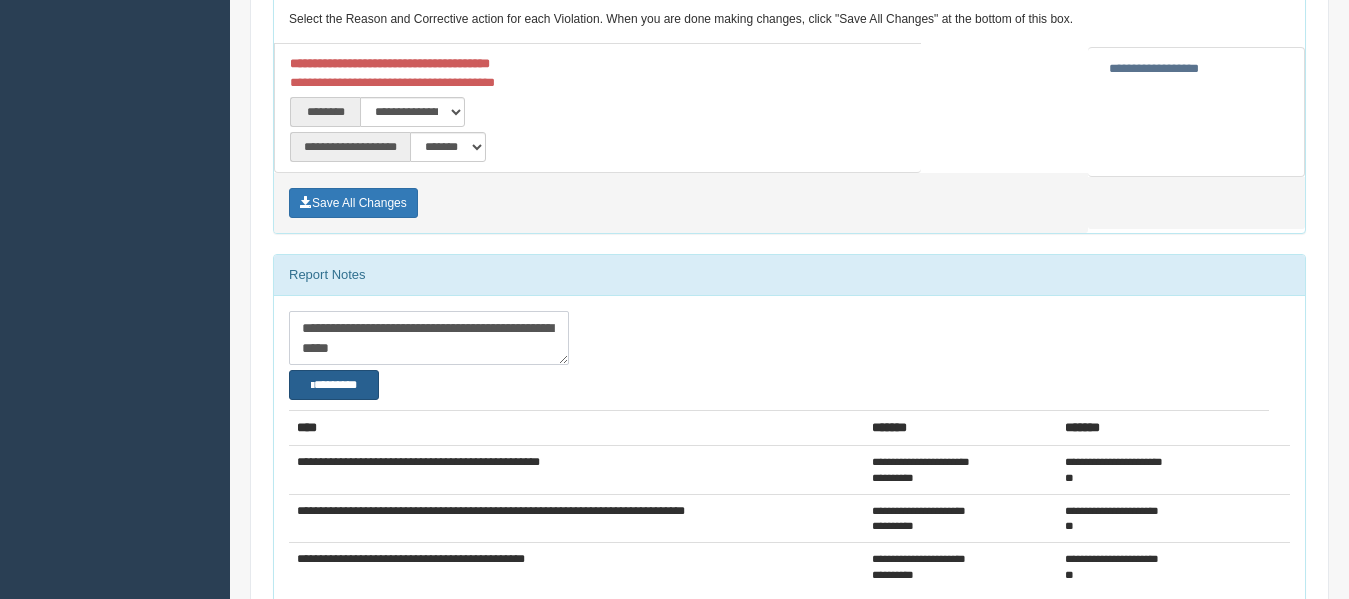 type on "**********" 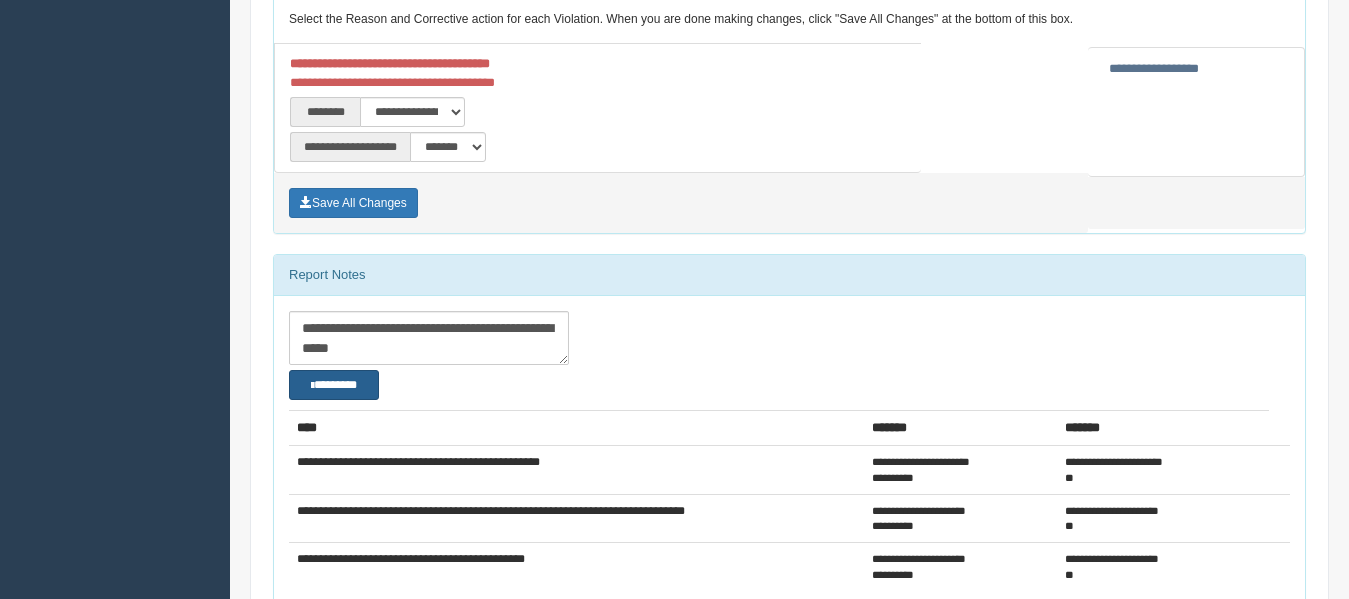 click on "********" at bounding box center [334, 385] 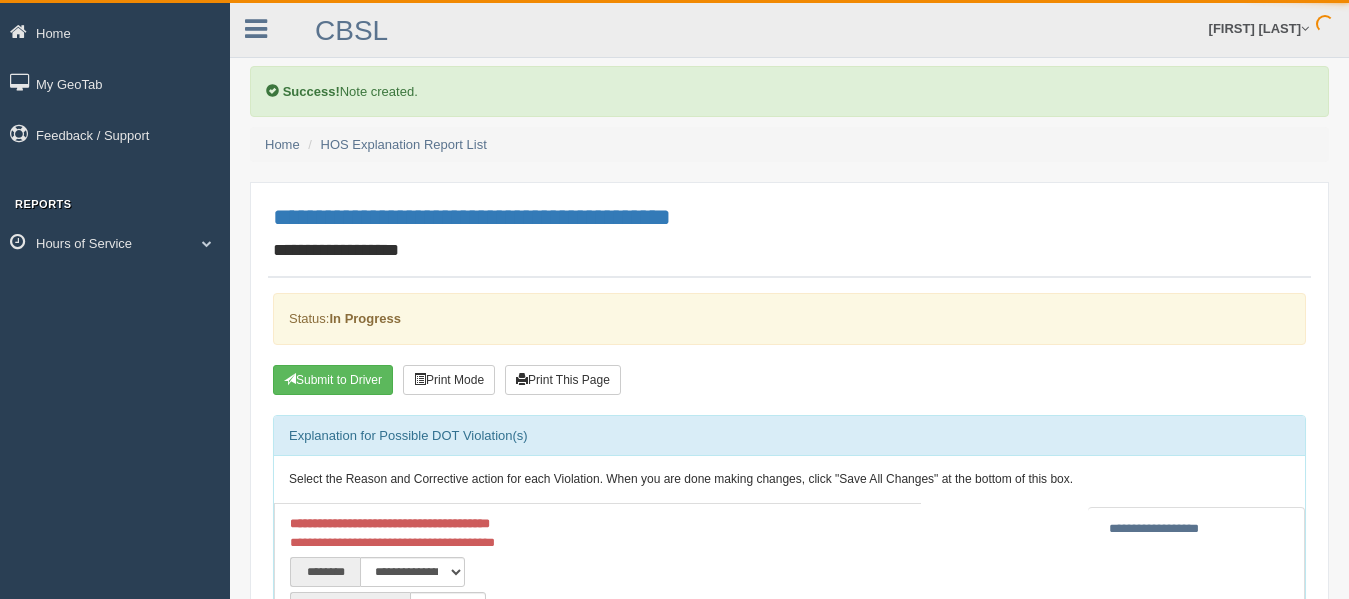 scroll, scrollTop: 0, scrollLeft: 0, axis: both 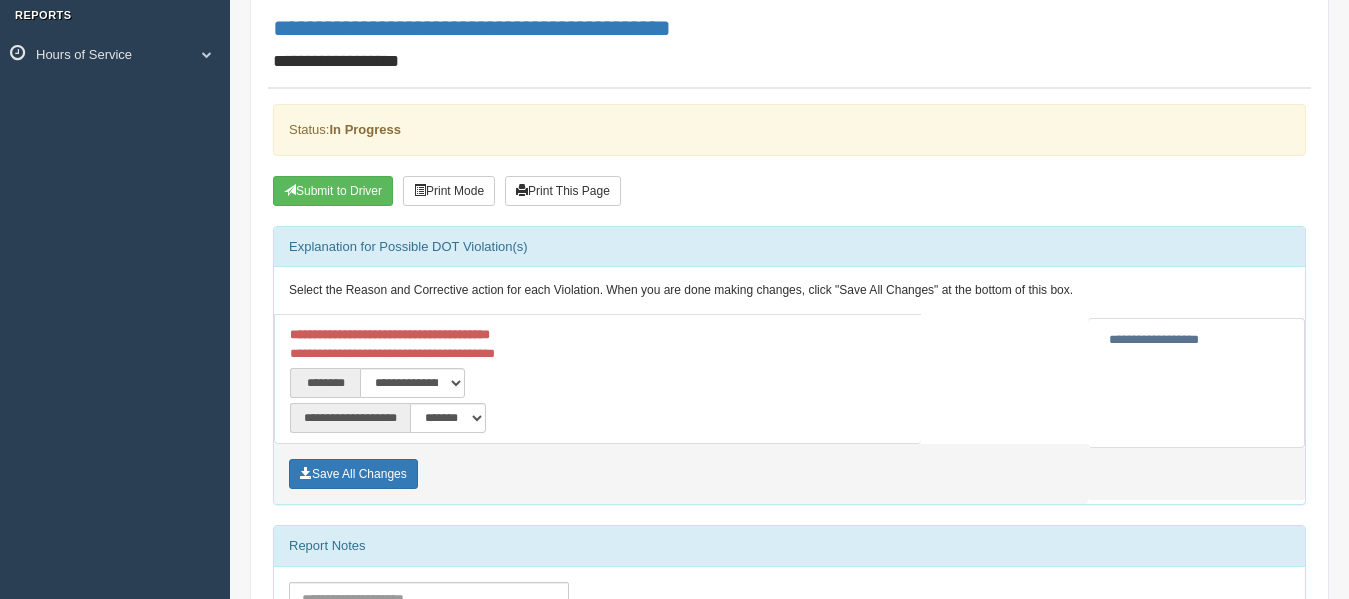 click on "**********" at bounding box center [1154, 339] 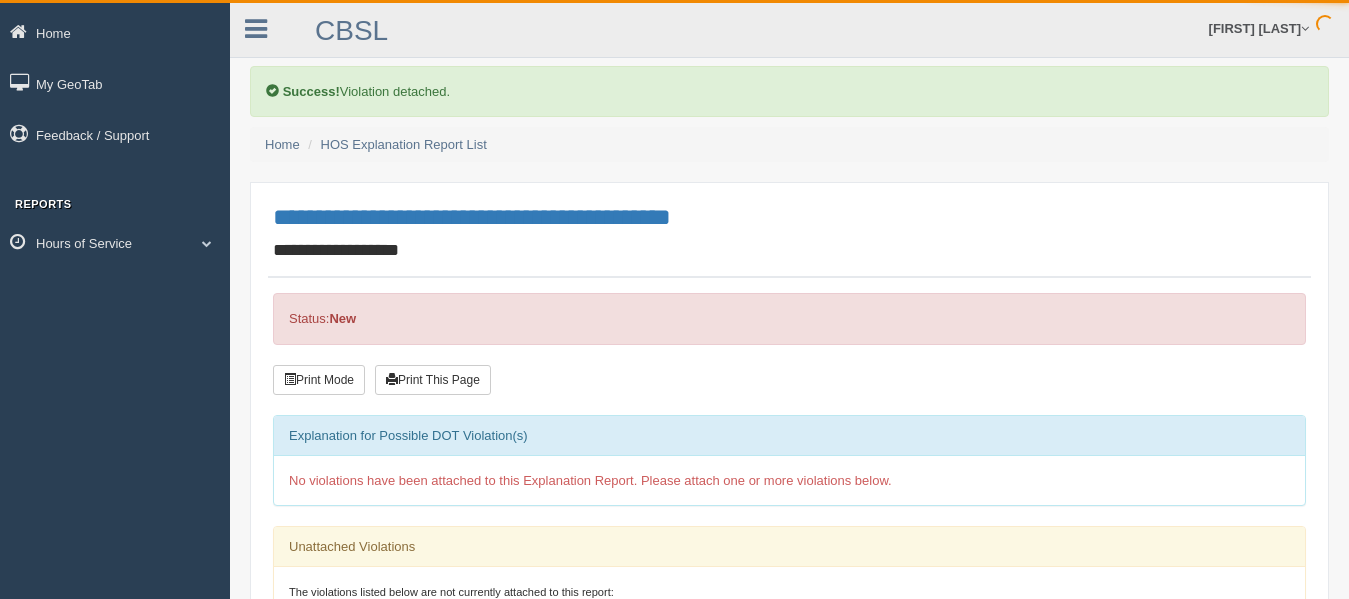 scroll, scrollTop: 0, scrollLeft: 0, axis: both 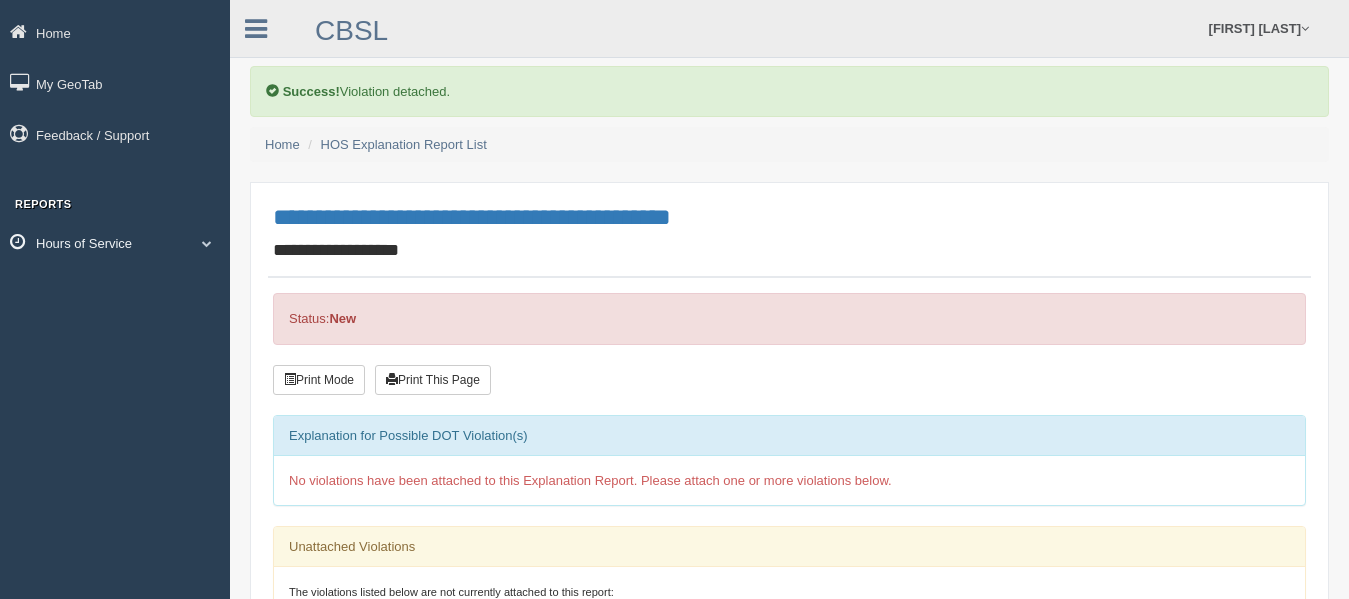 click on "Hours of Service" at bounding box center (115, 242) 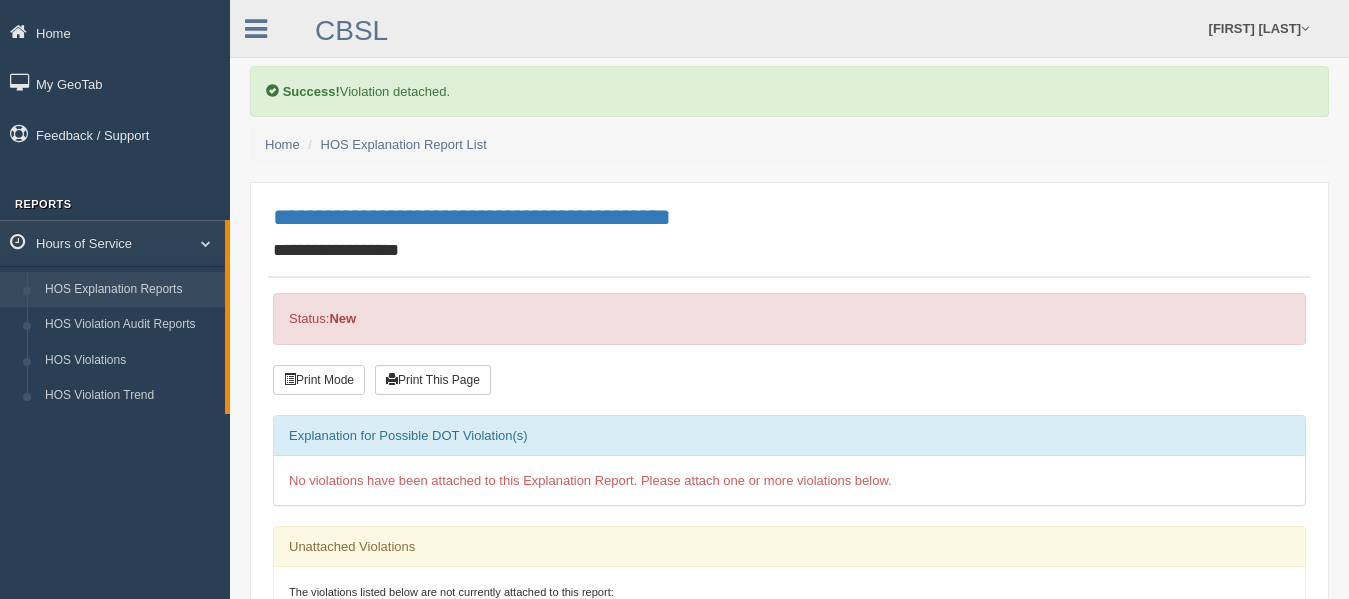 click on "HOS Explanation Reports" at bounding box center (130, 290) 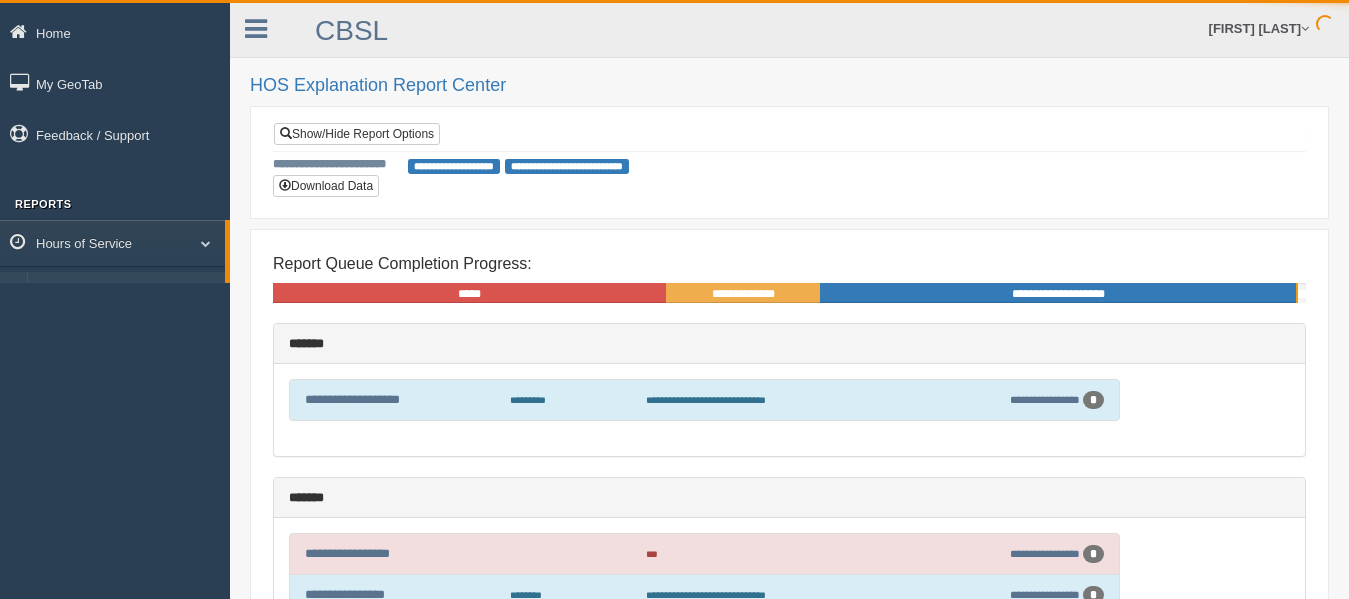 scroll, scrollTop: 0, scrollLeft: 0, axis: both 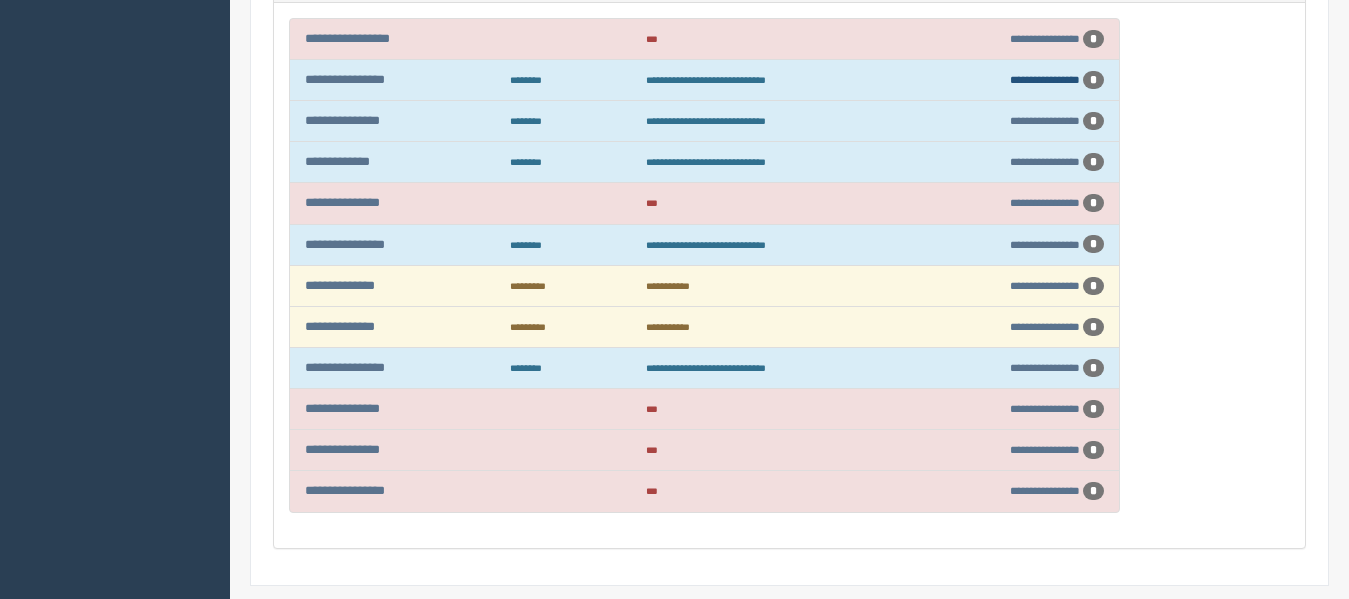 click on "**********" at bounding box center (1045, 79) 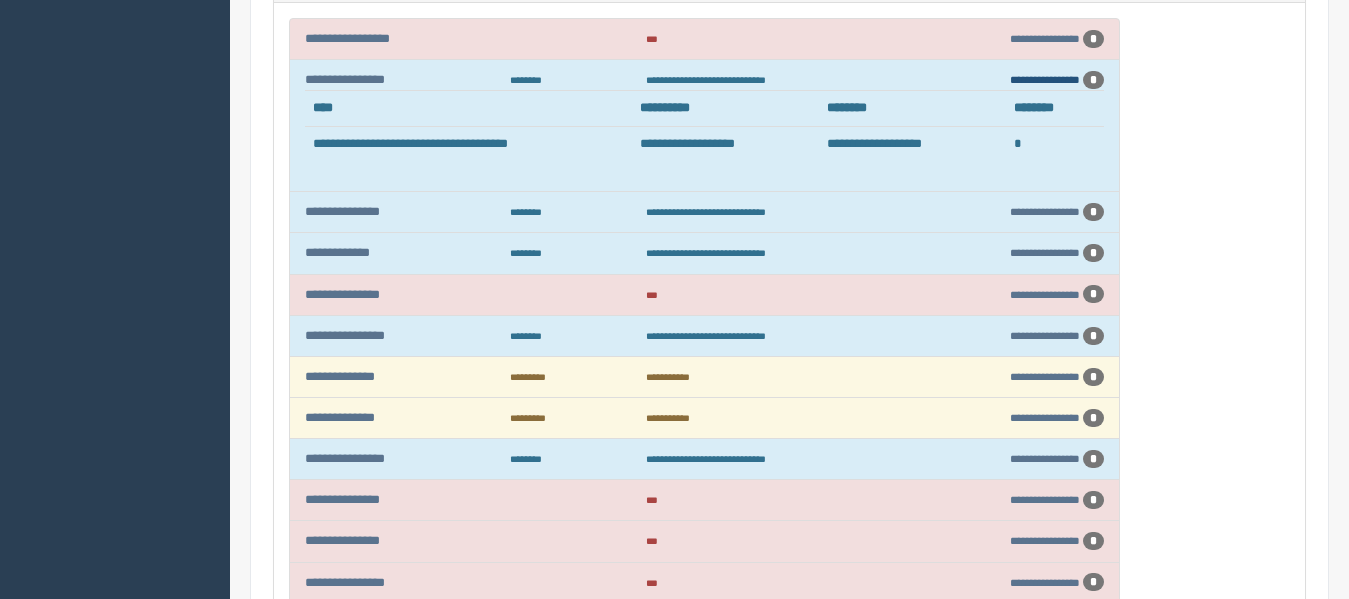click on "**********" at bounding box center [1045, 79] 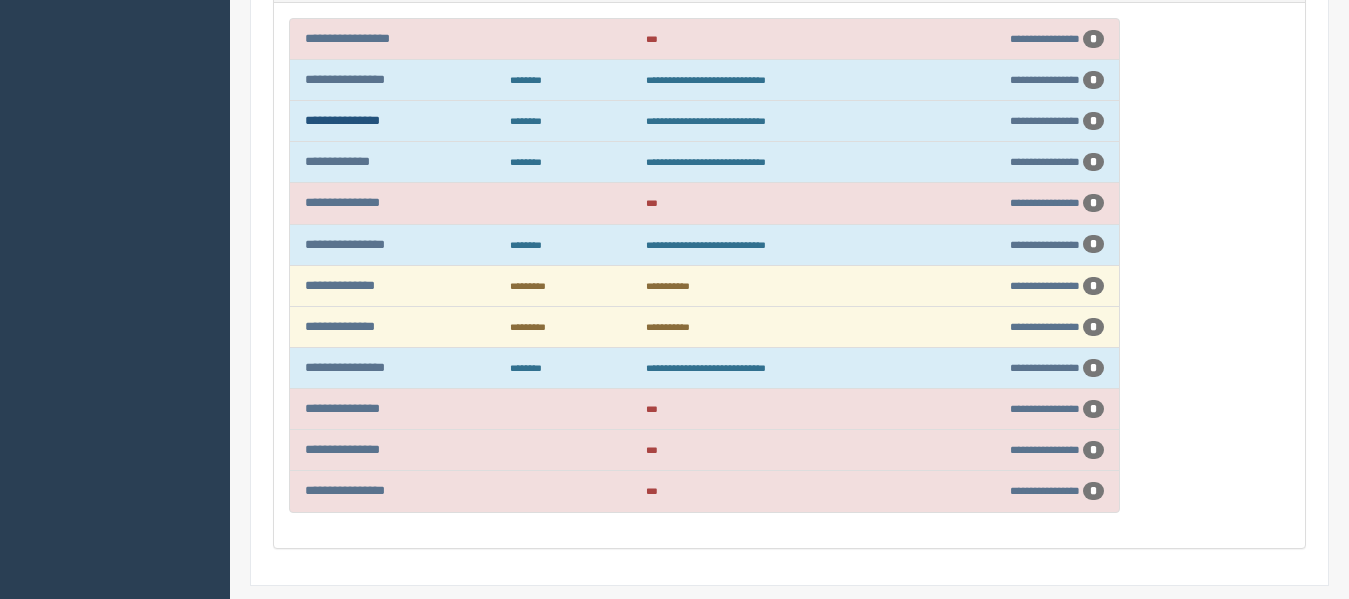 click on "**********" at bounding box center [342, 120] 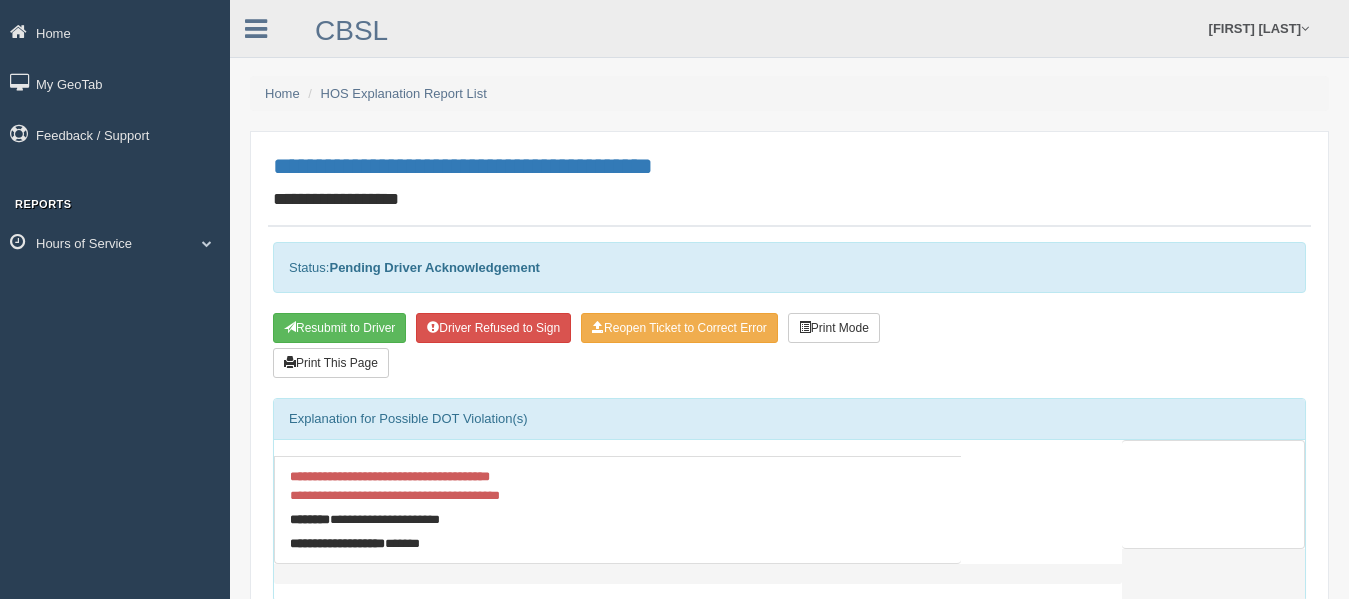 scroll, scrollTop: 0, scrollLeft: 0, axis: both 